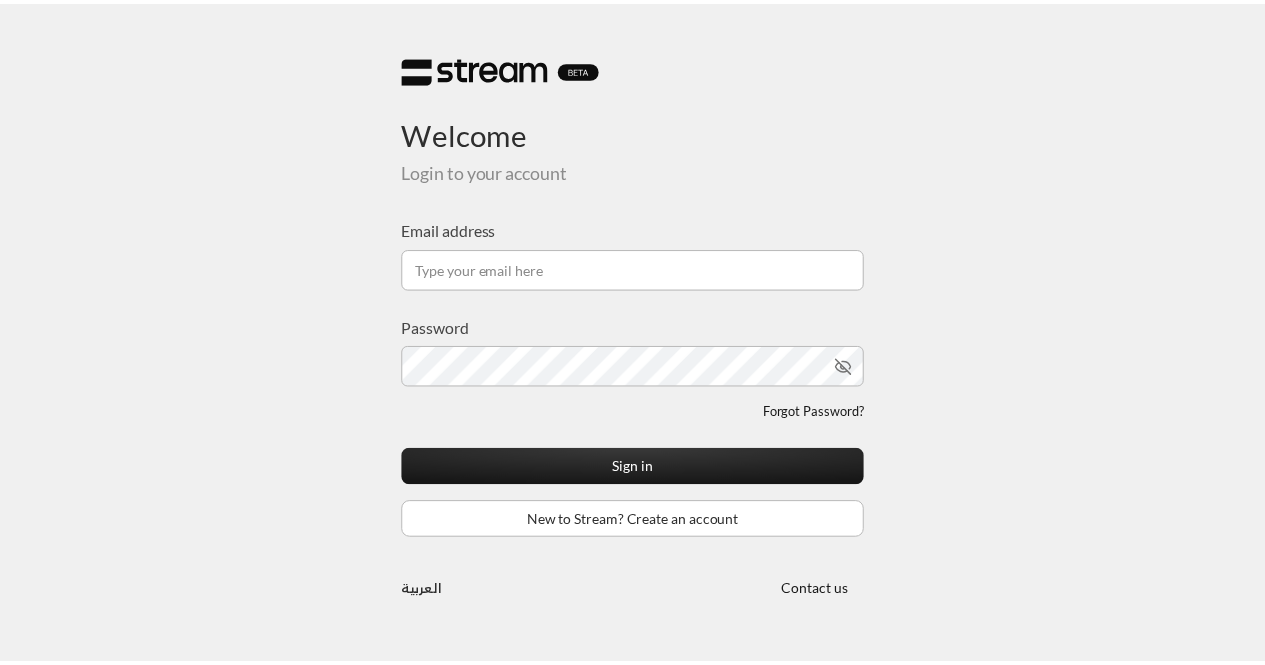 scroll, scrollTop: 0, scrollLeft: 0, axis: both 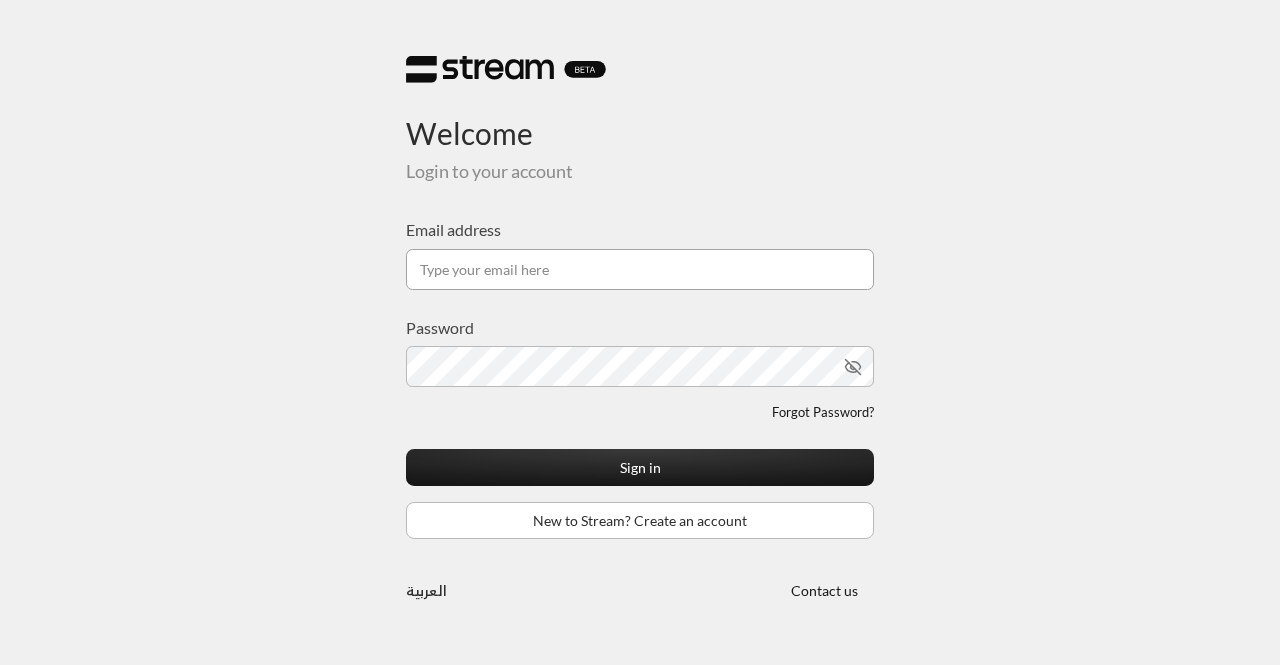 click on "Email address" at bounding box center [640, 269] 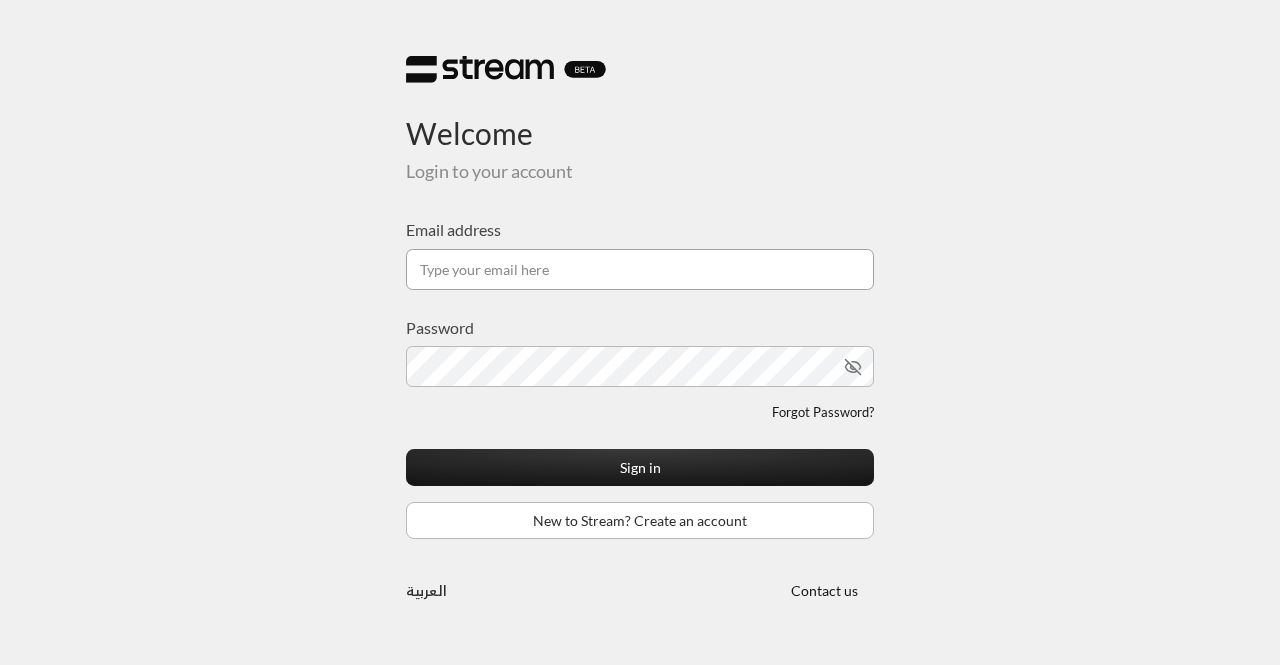 type on "[EMAIL_ADDRESS][DOMAIN_NAME]" 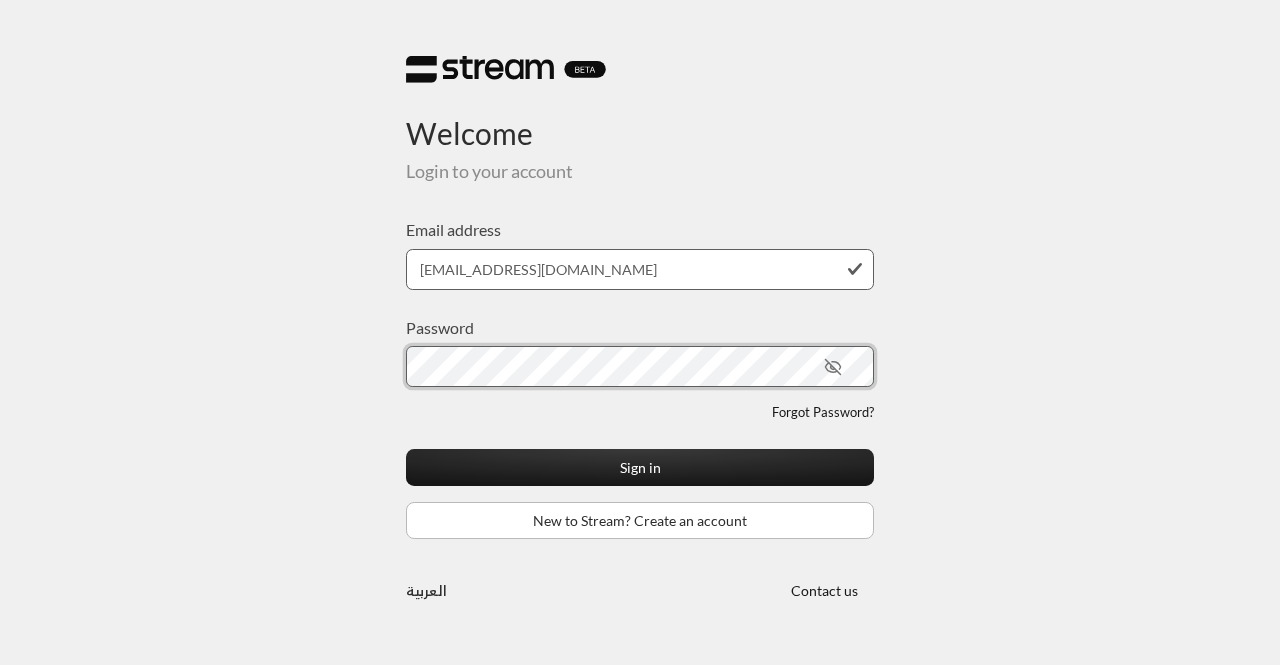 click on "Sign in" at bounding box center [640, 467] 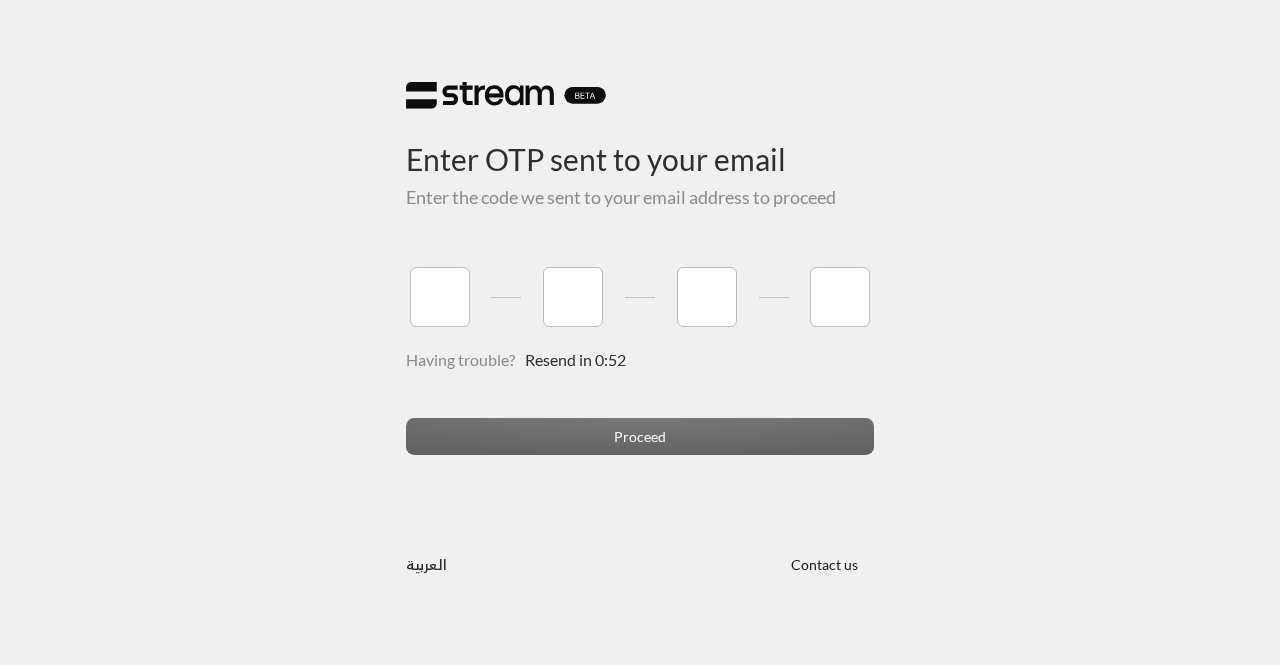 click on "Having trouble? Resend in    0:52" at bounding box center (640, 384) 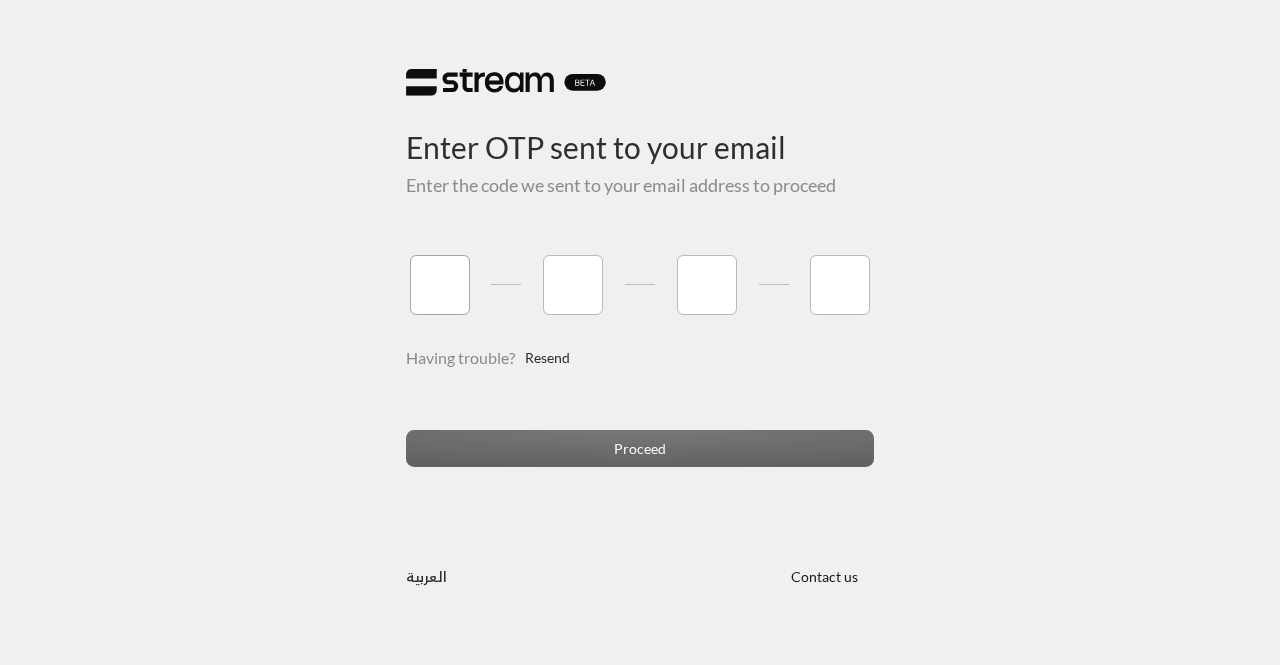 click at bounding box center [440, 285] 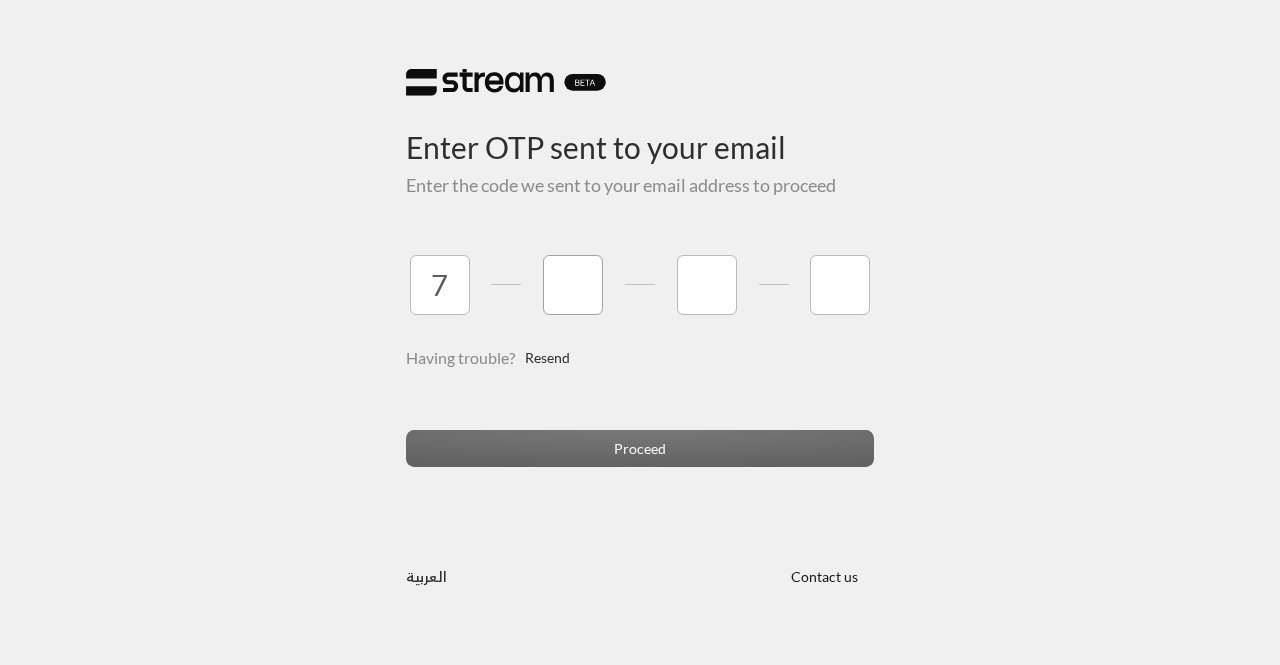 type on "6" 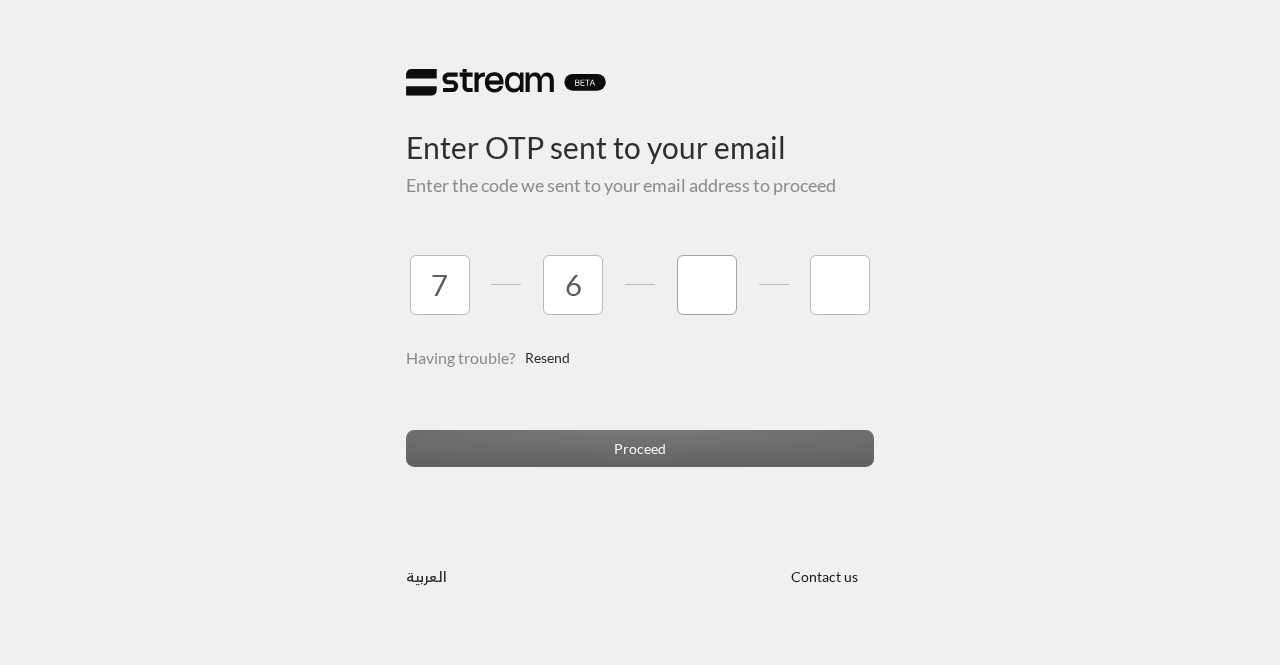 type on "6" 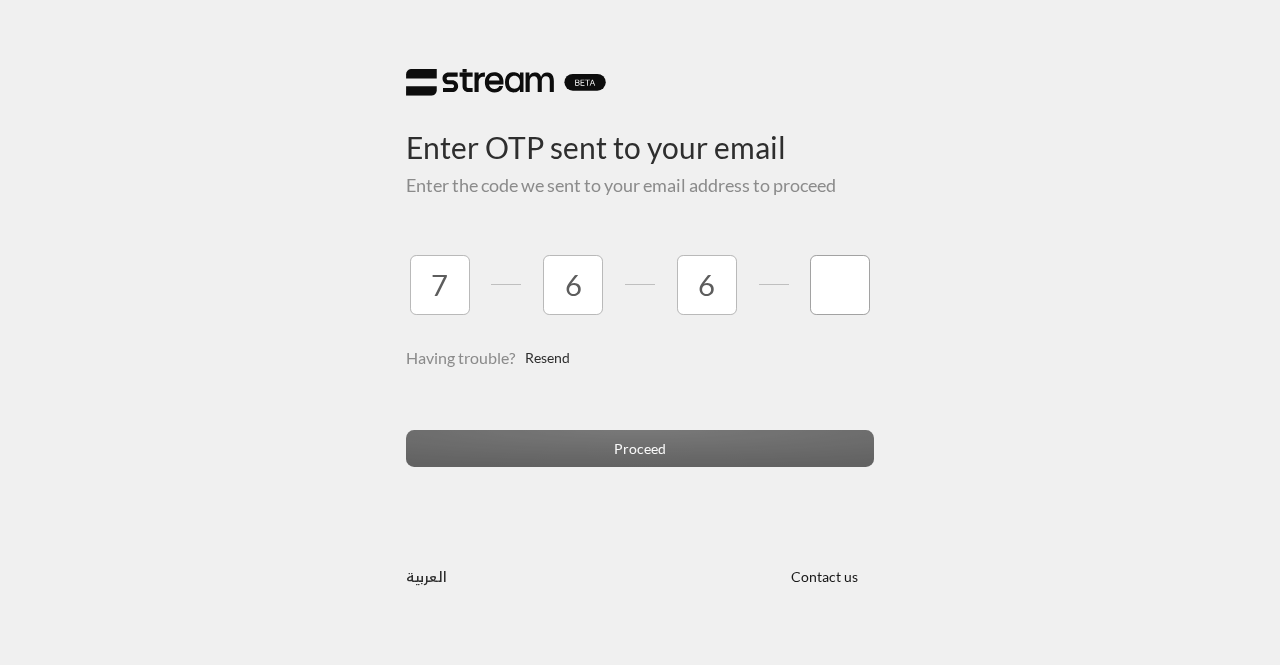 type on "9" 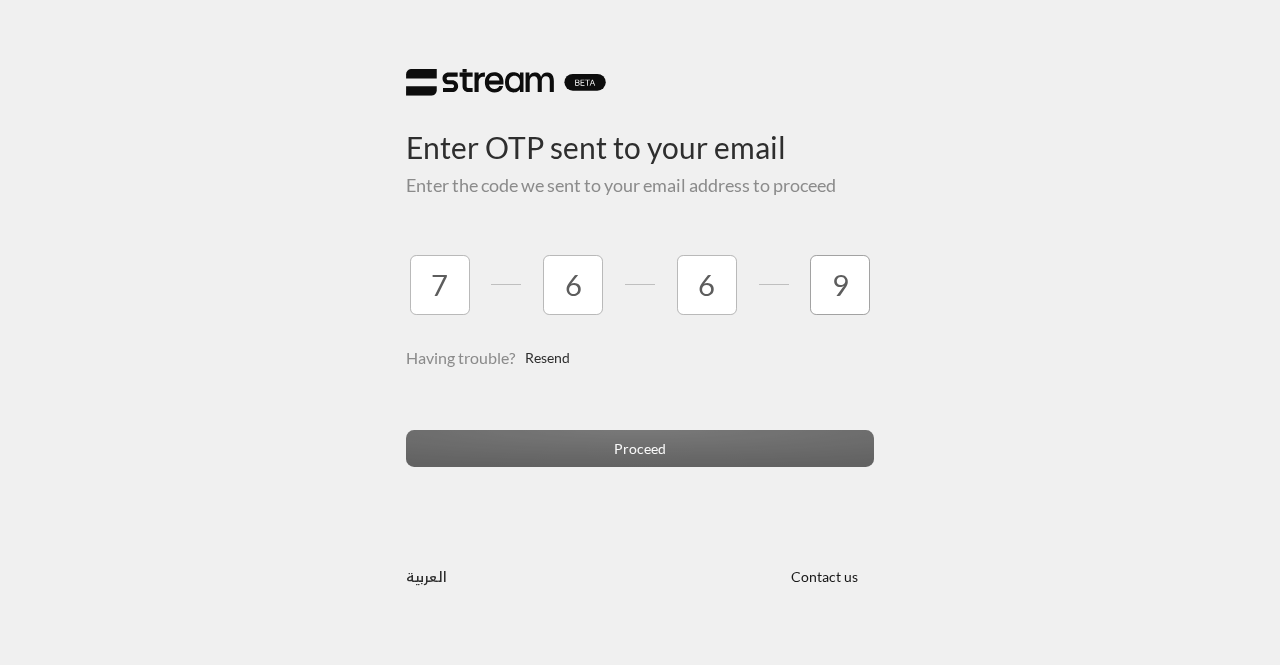 type 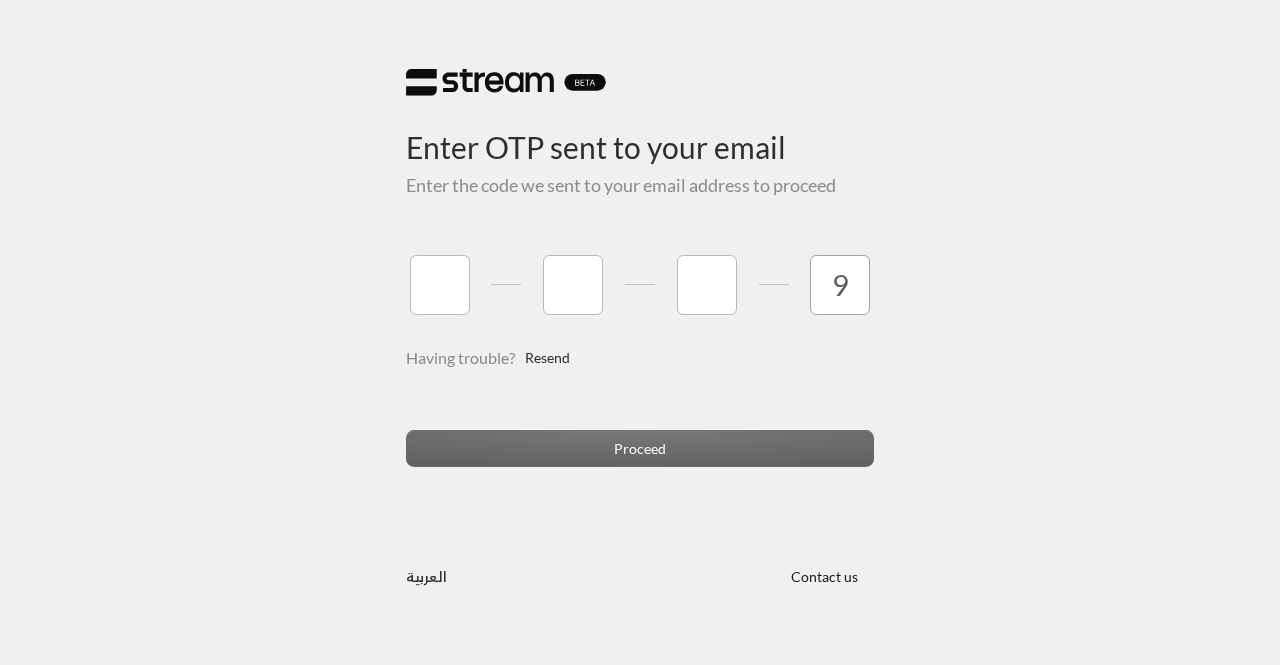 type 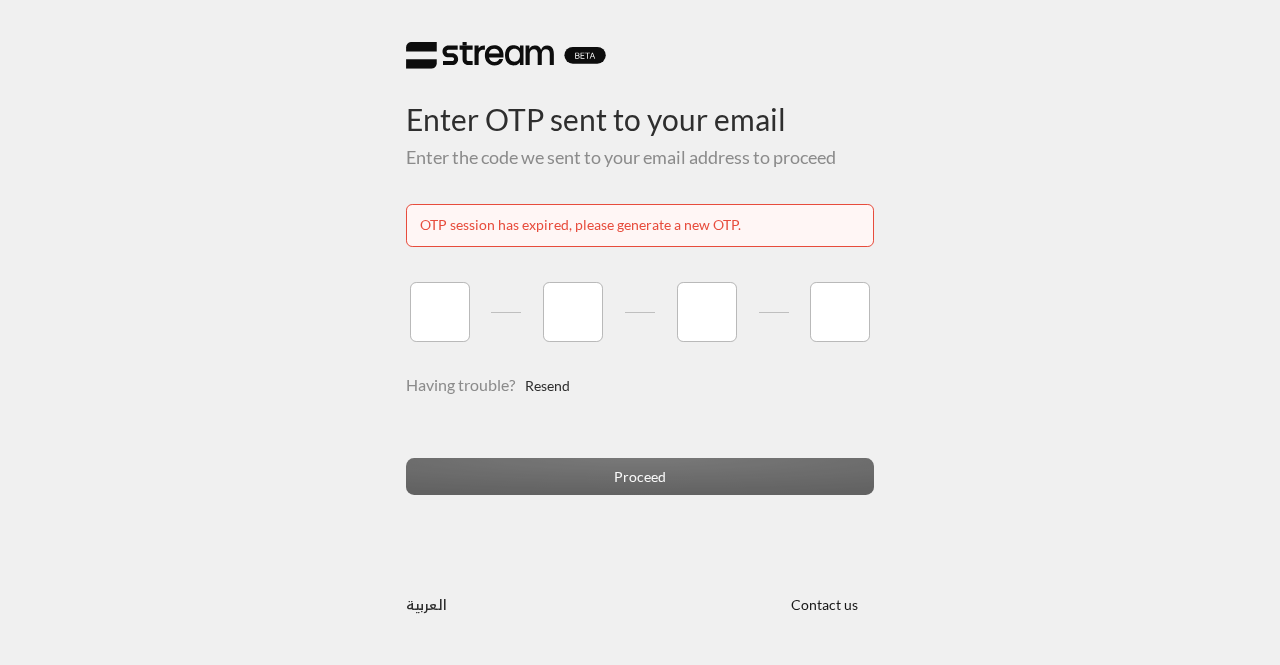 click on "Proceed" at bounding box center [640, 485] 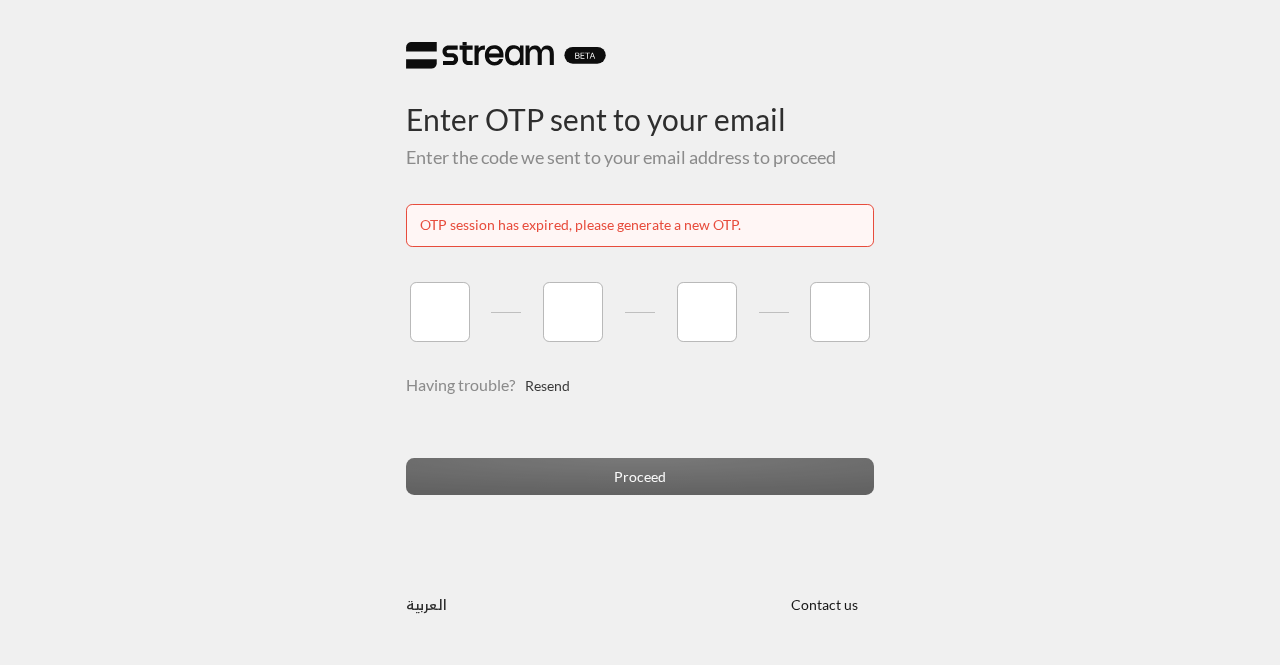 click on "Resend" at bounding box center (547, 385) 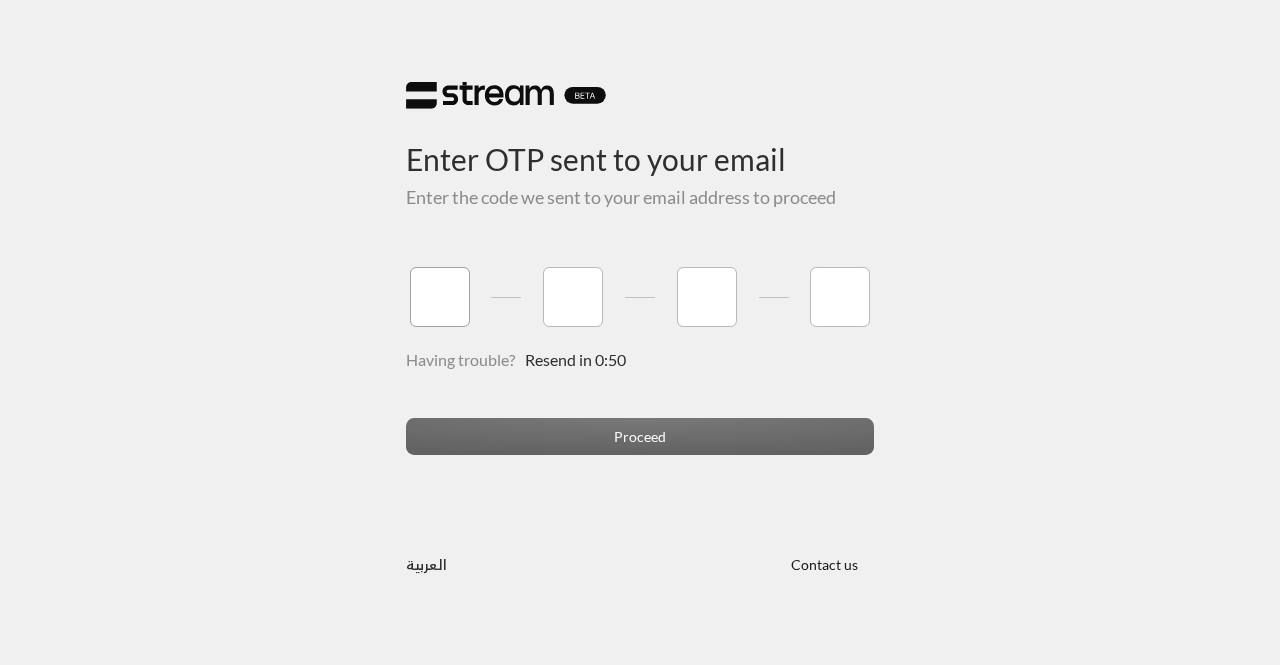 type on "7" 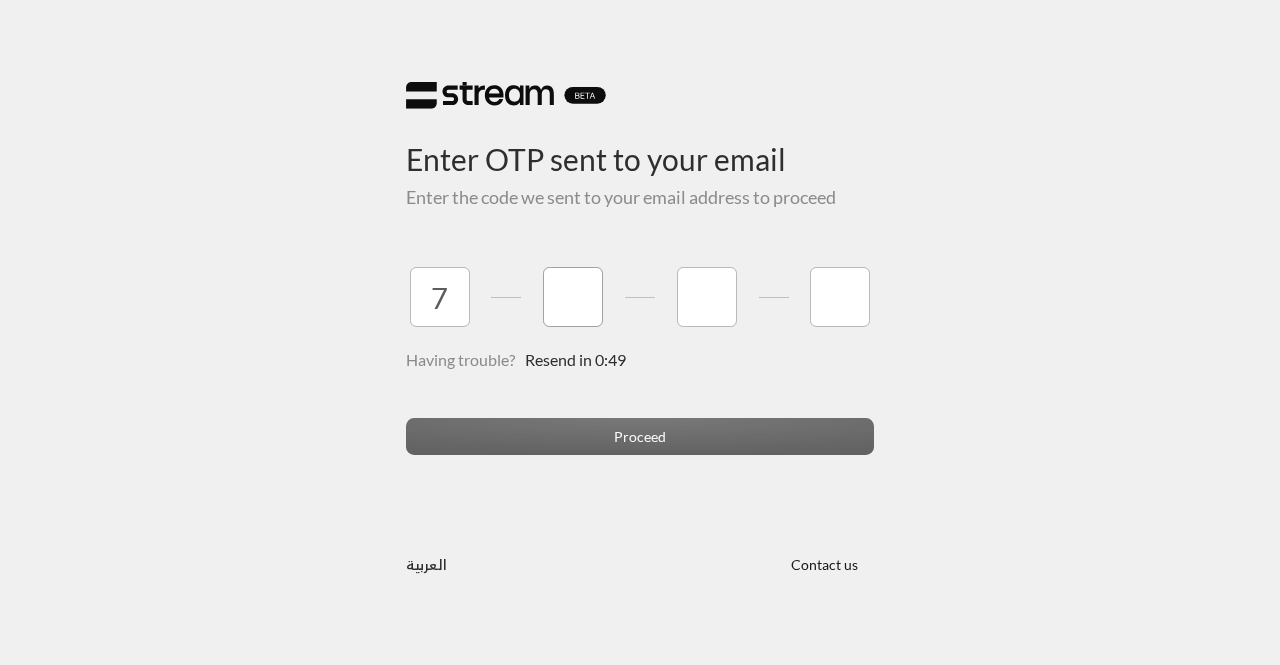 type on "3" 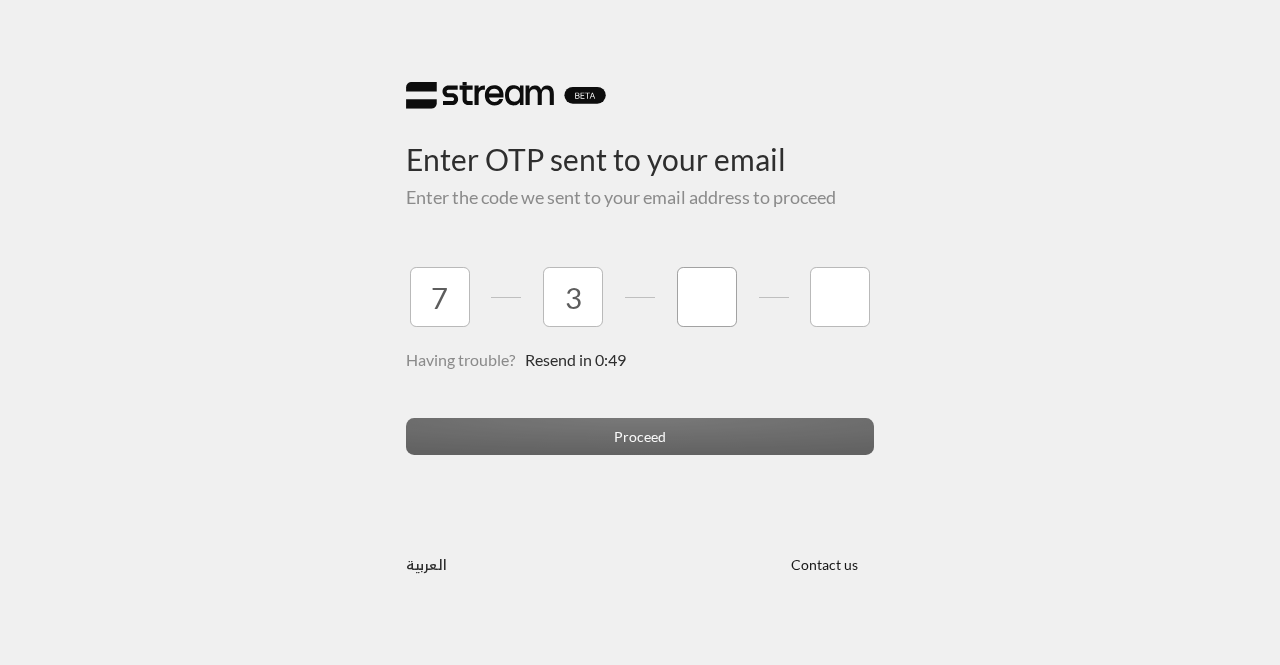 type on "2" 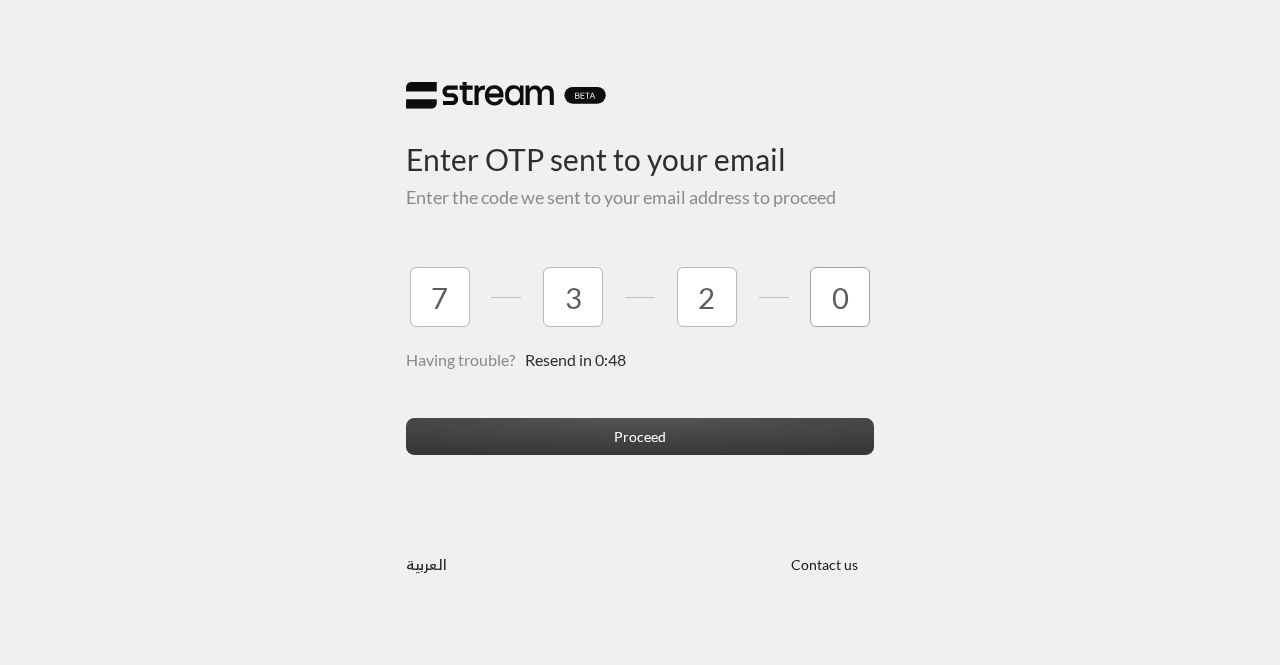 type on "0" 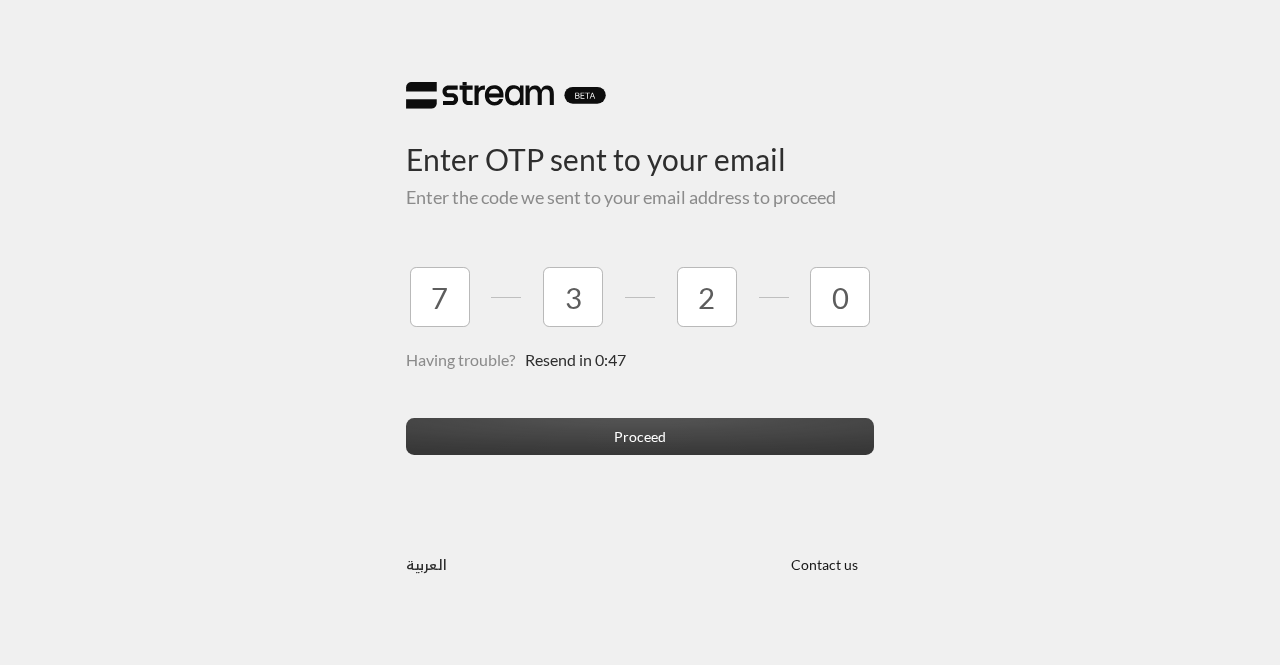 click on "Proceed" at bounding box center [640, 436] 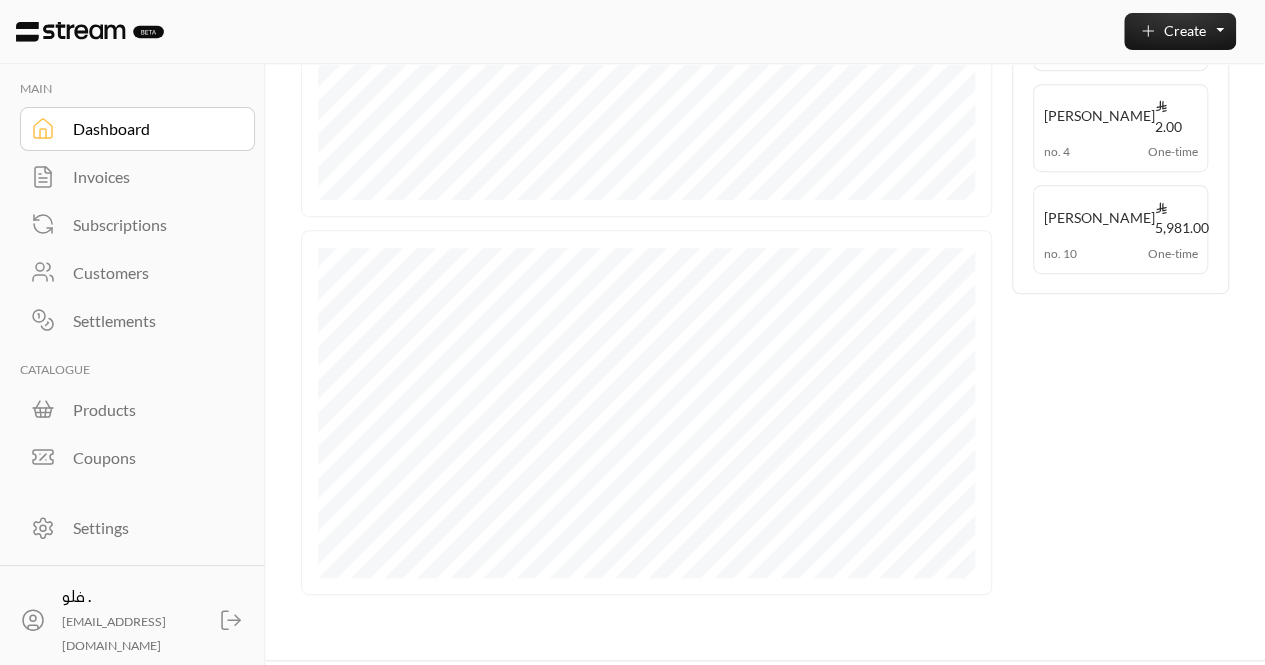 scroll, scrollTop: 554, scrollLeft: 0, axis: vertical 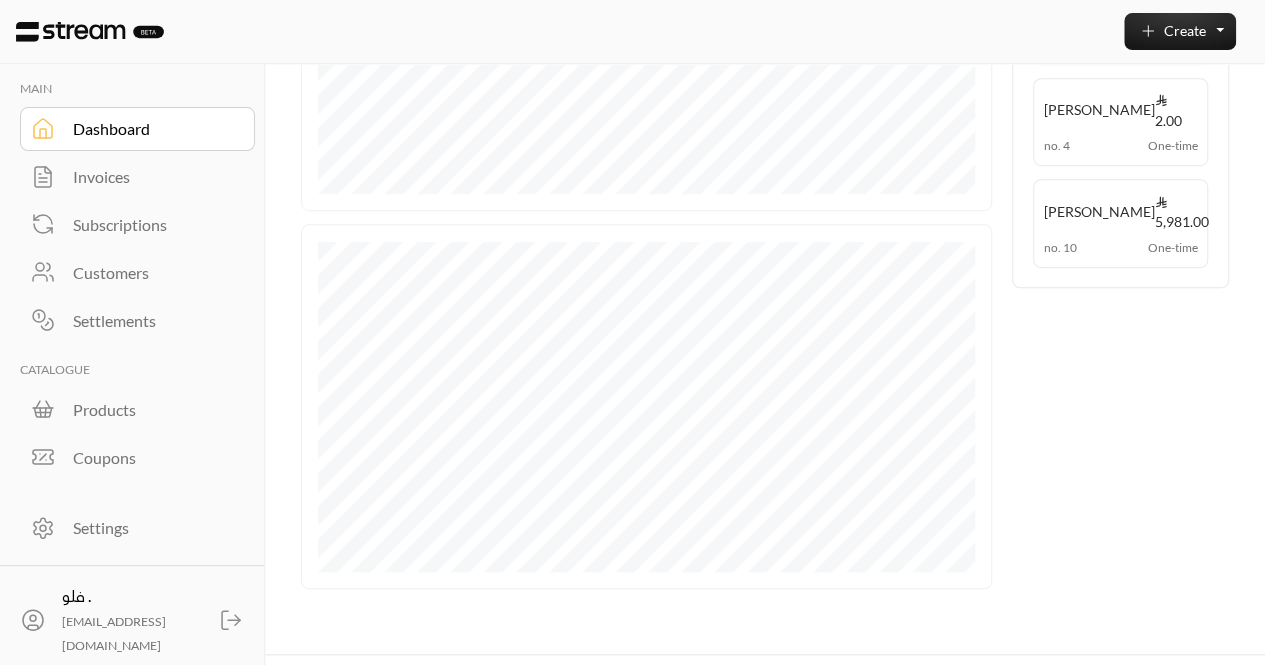 click on "Settings" at bounding box center [150, 528] 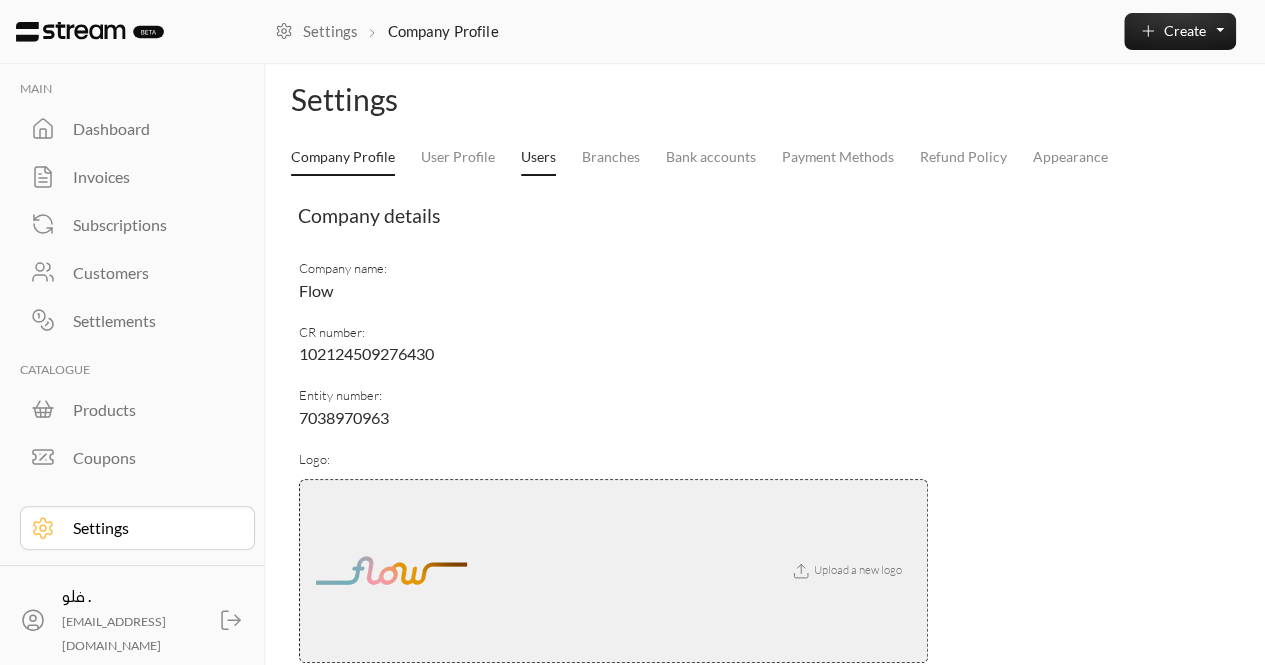 click on "Users" at bounding box center (538, 158) 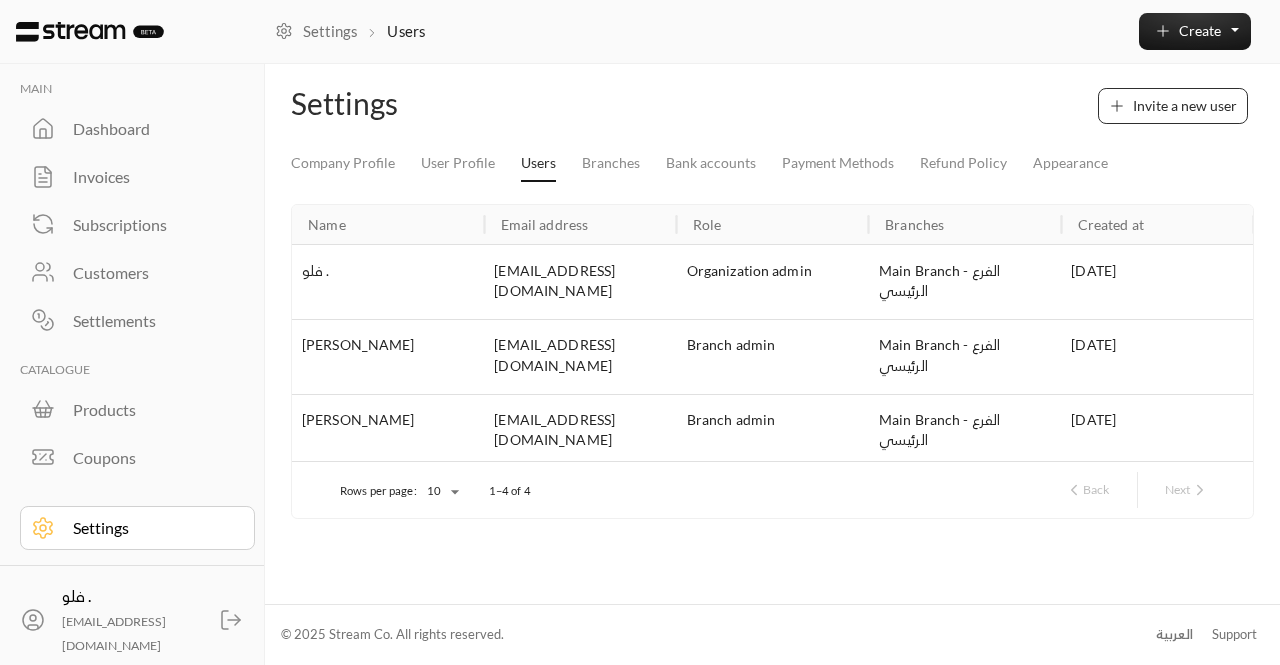 click on "Invite a new user" at bounding box center [1185, 105] 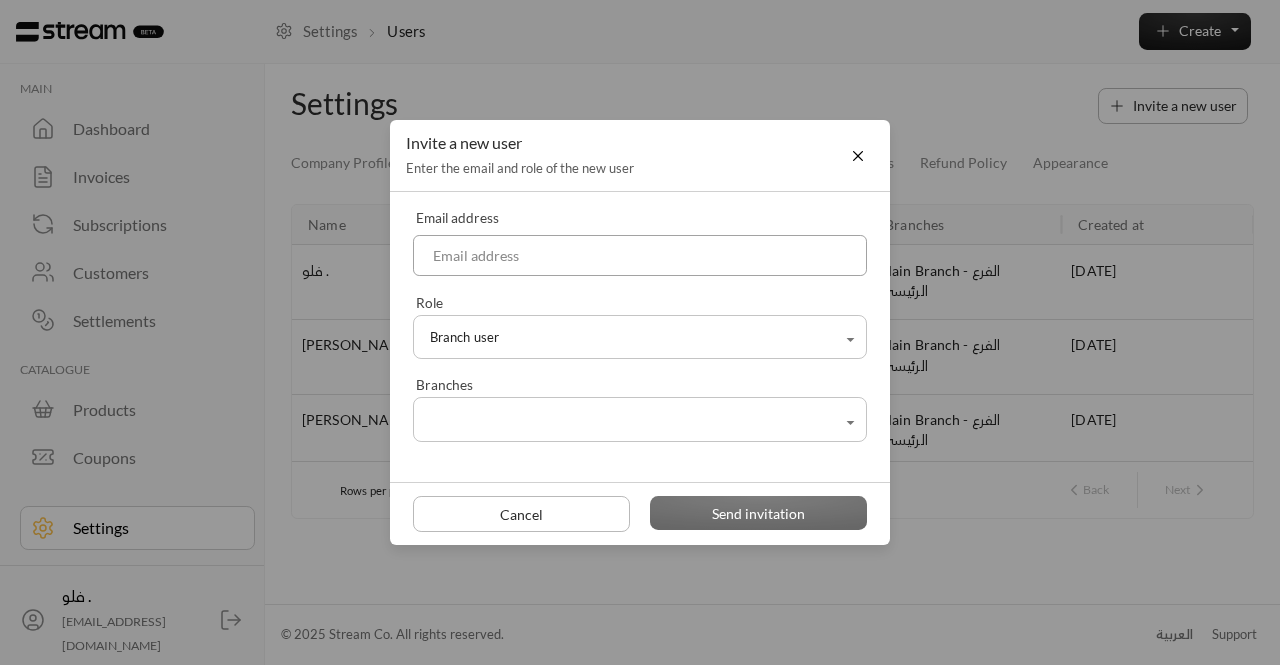 click at bounding box center (640, 255) 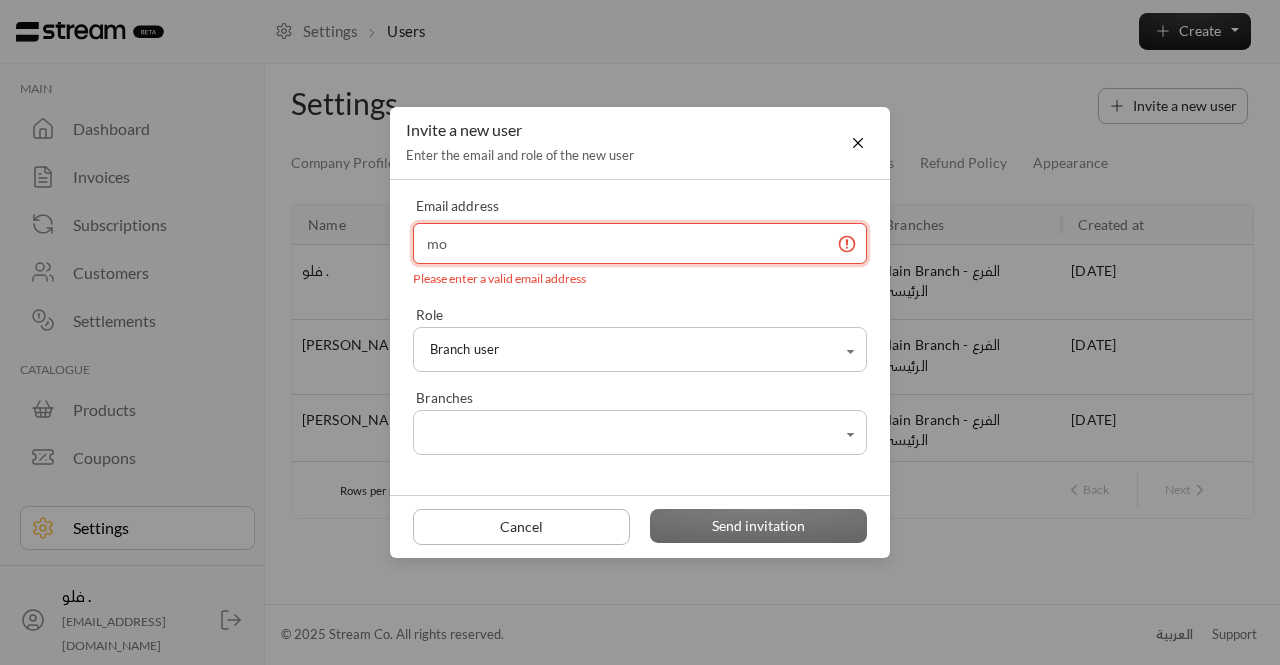 type on "[EMAIL_ADDRESS][DOMAIN_NAME]" 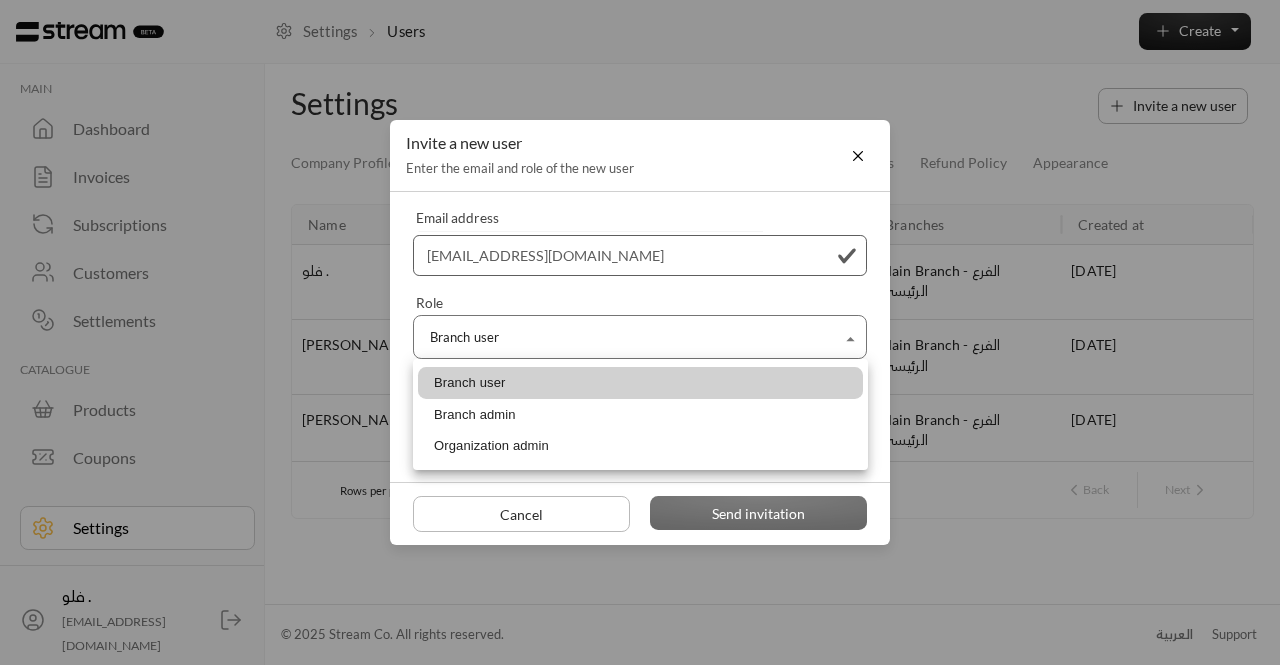 click on "MAIN Dashboard Invoices Subscriptions Customers Settlements CATALOGUE Products Coupons Settings   فلو .     [EMAIL_ADDRESS][DOMAIN_NAME]   MAIN Dashboard Invoices Subscriptions Customers Settlements CATALOGUE Products Coupons Settings   فلو .     [EMAIL_ADDRESS][DOMAIN_NAME]   Settings Users Create   Settings Invite a new user Company Profile User Profile Users Branches Bank accounts Payment Methods Refund Policy Appearance Name Email address Role Branches Created at [GEOGRAPHIC_DATA] . [EMAIL_ADDRESS][DOMAIN_NAME] Organization admin Main Branch - الفرع الرئيسي   [DATE] [PERSON_NAME] [PERSON_NAME][EMAIL_ADDRESS][DOMAIN_NAME] Branch admin Main Branch - الفرع الرئيسي   [DATE] [PERSON_NAME] [EMAIL_ADDRESS][DOMAIN_NAME] Branch admin Main Branch - الفرع الرئيسي   [DATE] [PERSON_NAME] [EMAIL_ADDRESS][DOMAIN_NAME] Branch admin Main Branch - الفرع الرئيسي   [DATE] Rows per page: 10 ** 1–4 of 4 Back Next © 2025 Stream Co. All rights reserved. العربية   Support" at bounding box center (640, 332) 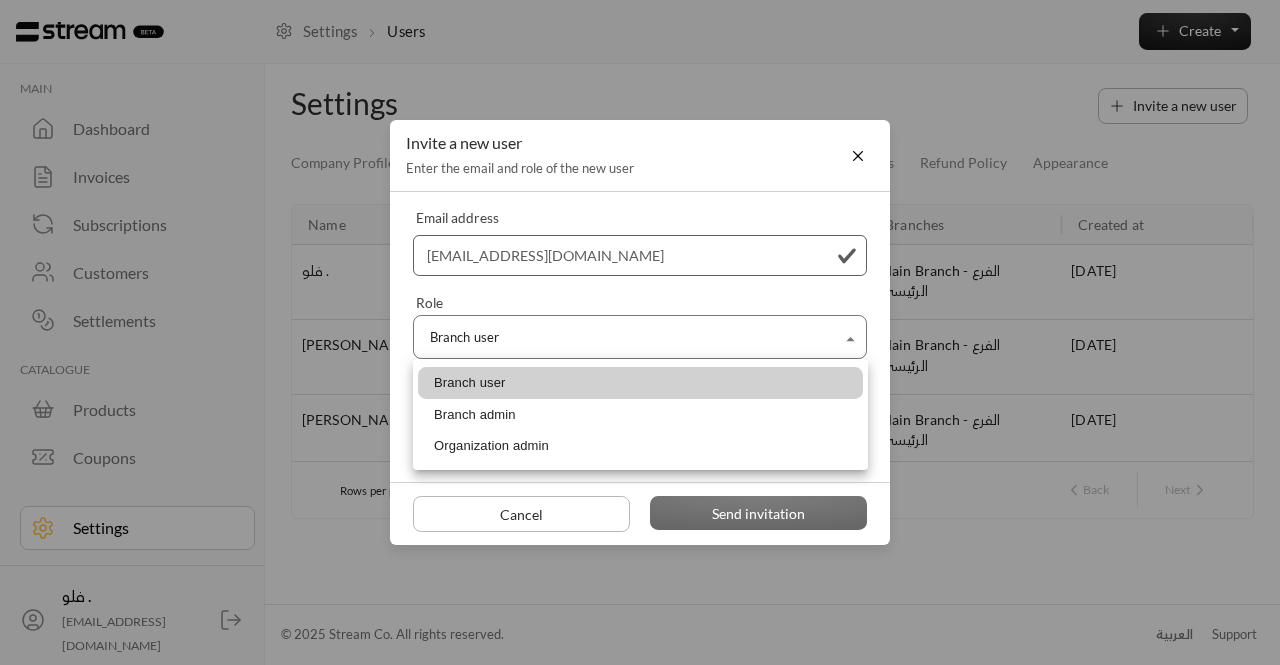 click on "Branch admin" at bounding box center [640, 415] 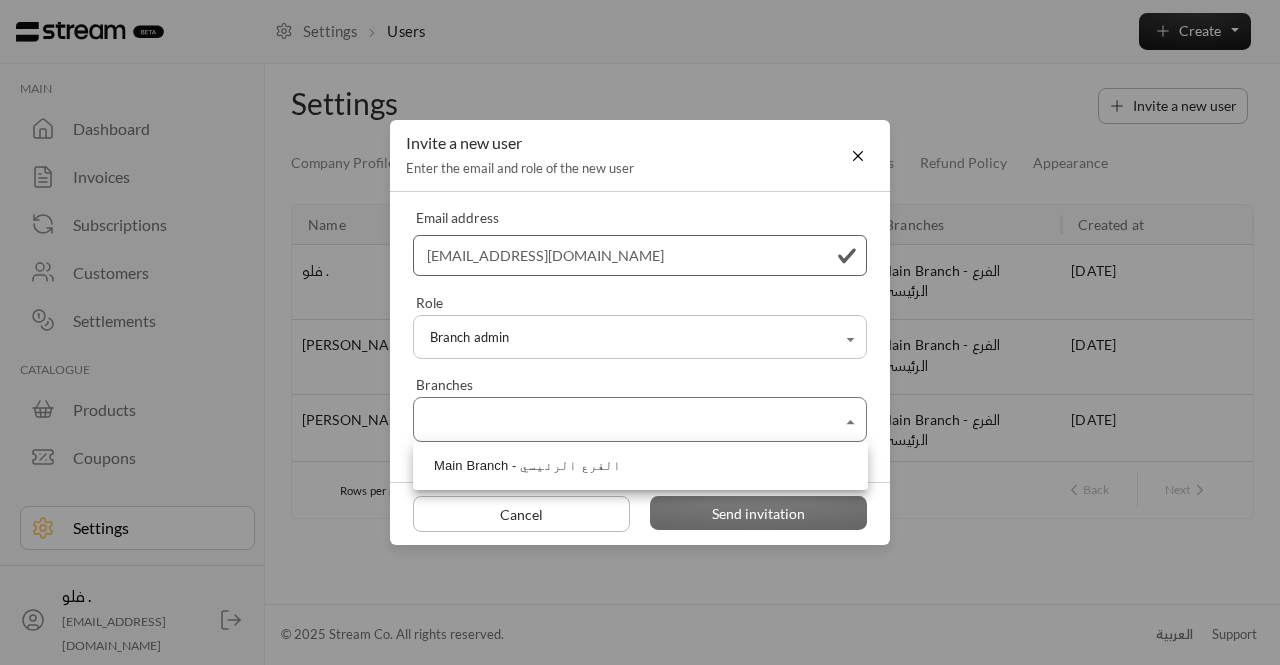 click on "MAIN Dashboard Invoices Subscriptions Customers Settlements CATALOGUE Products Coupons Settings   فلو .     [EMAIL_ADDRESS][DOMAIN_NAME]   MAIN Dashboard Invoices Subscriptions Customers Settlements CATALOGUE Products Coupons Settings   فلو .     [EMAIL_ADDRESS][DOMAIN_NAME]   Settings Users Create   Settings Invite a new user Company Profile User Profile Users Branches Bank accounts Payment Methods Refund Policy Appearance Name Email address Role Branches Created at [GEOGRAPHIC_DATA] . [EMAIL_ADDRESS][DOMAIN_NAME] Organization admin Main Branch - الفرع الرئيسي   [DATE] [PERSON_NAME] [PERSON_NAME][EMAIL_ADDRESS][DOMAIN_NAME] Branch admin Main Branch - الفرع الرئيسي   [DATE] [PERSON_NAME] [EMAIL_ADDRESS][DOMAIN_NAME] Branch admin Main Branch - الفرع الرئيسي   [DATE] [PERSON_NAME] [EMAIL_ADDRESS][DOMAIN_NAME] Branch admin Main Branch - الفرع الرئيسي   [DATE] Rows per page: 10 ** 1–4 of 4 Back Next © 2025 Stream Co. All rights reserved. العربية   Support" at bounding box center [640, 332] 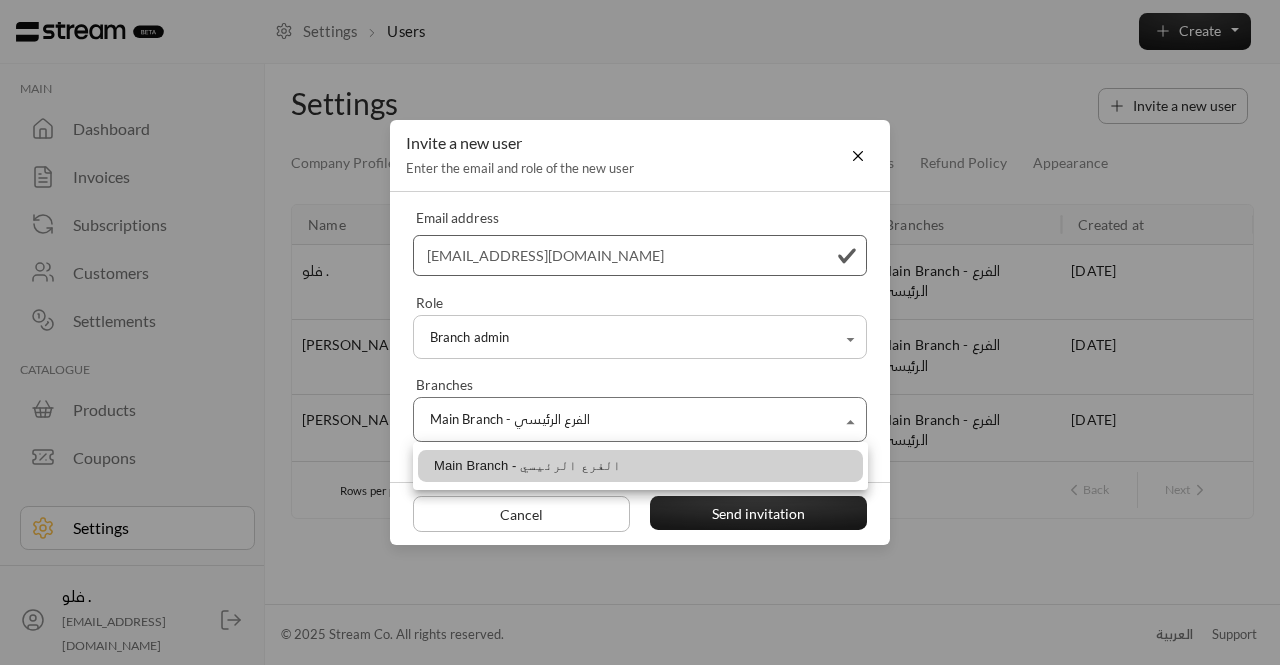 click at bounding box center [640, 332] 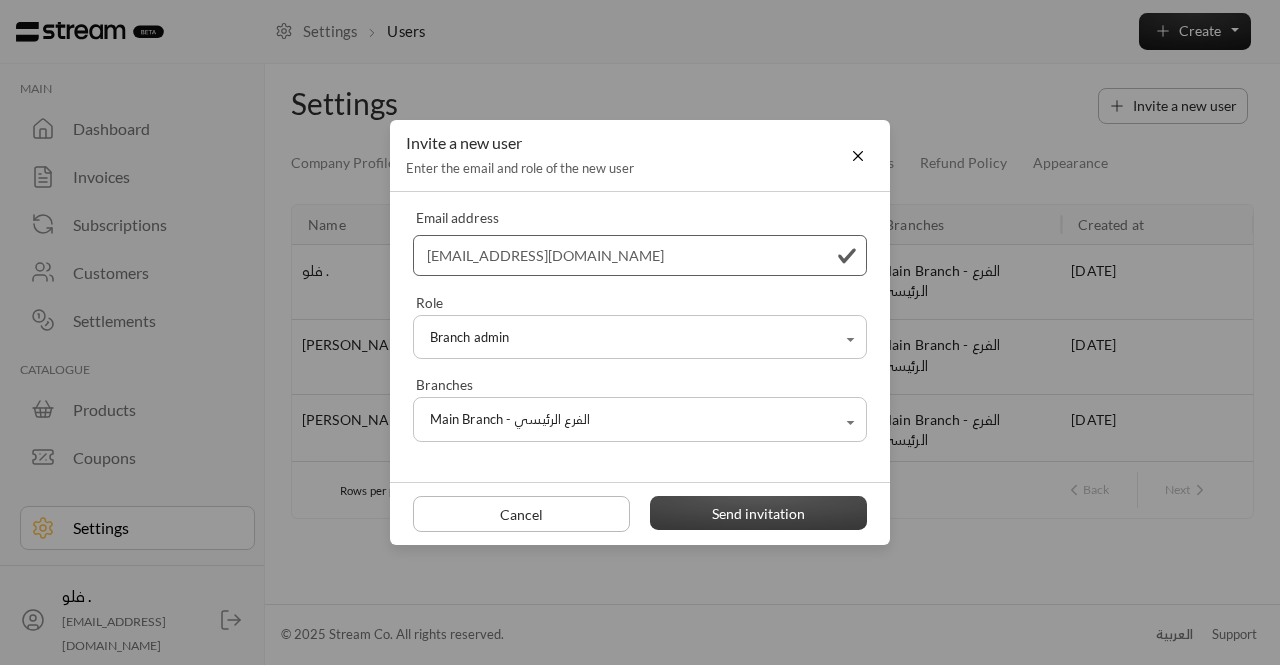 click on "Send invitation" at bounding box center (759, 513) 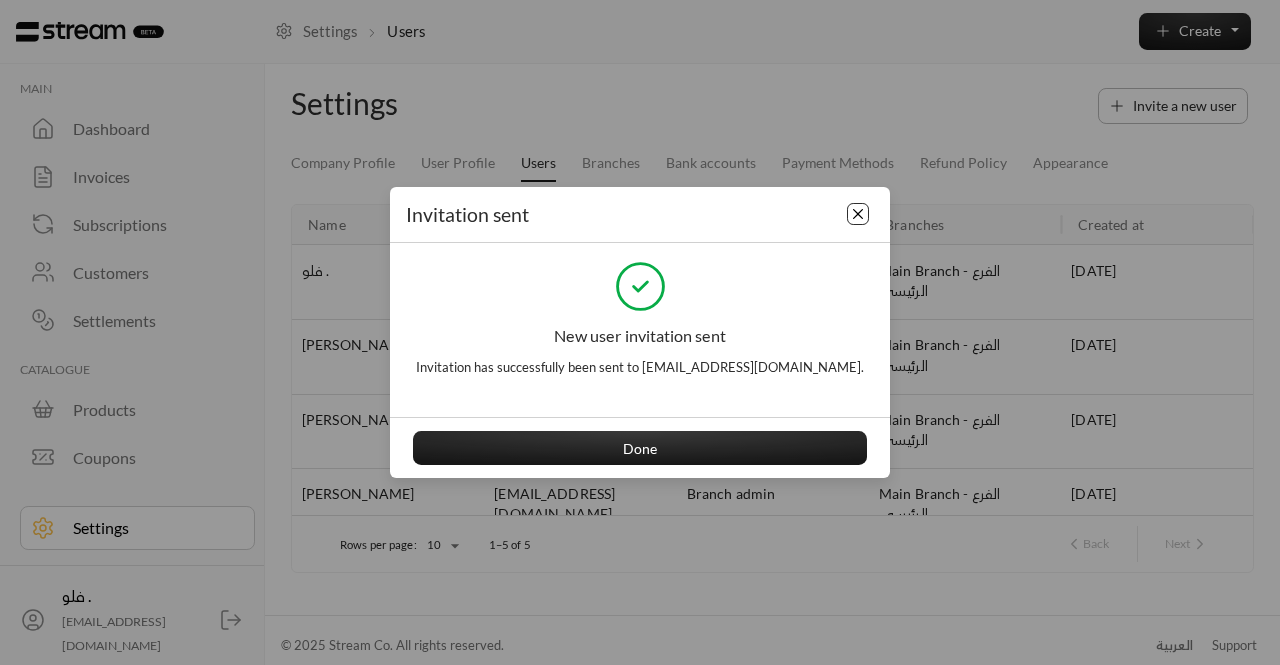 click at bounding box center [858, 214] 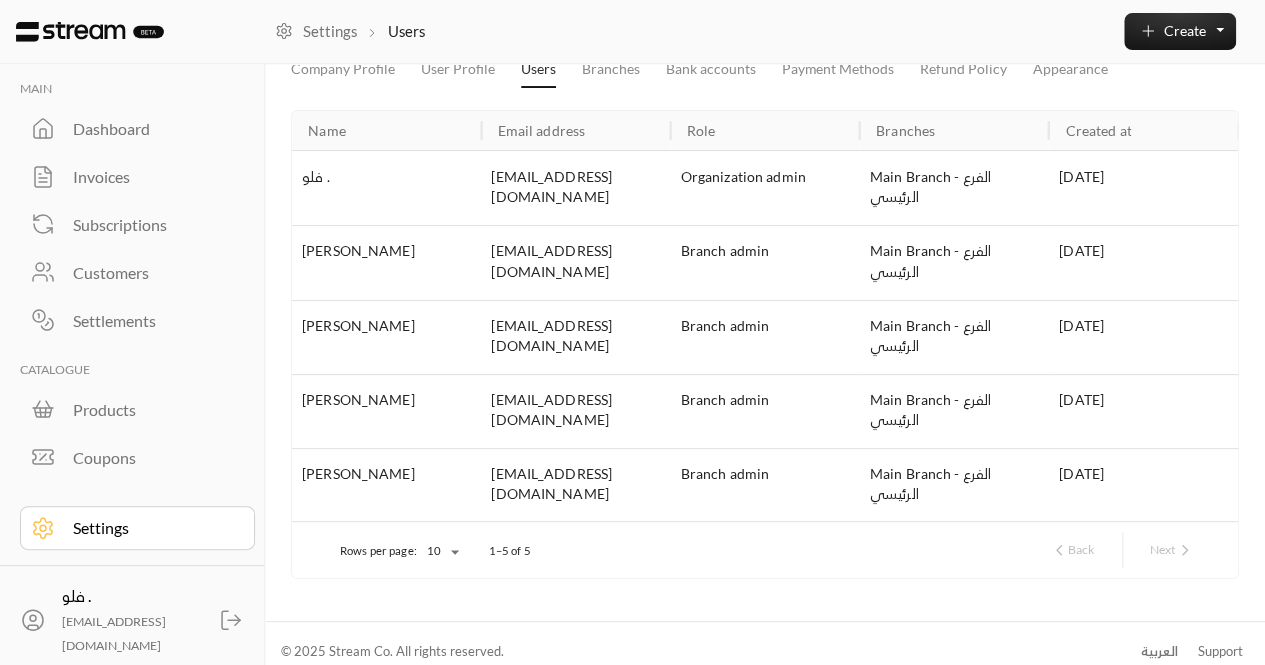 scroll, scrollTop: 0, scrollLeft: 0, axis: both 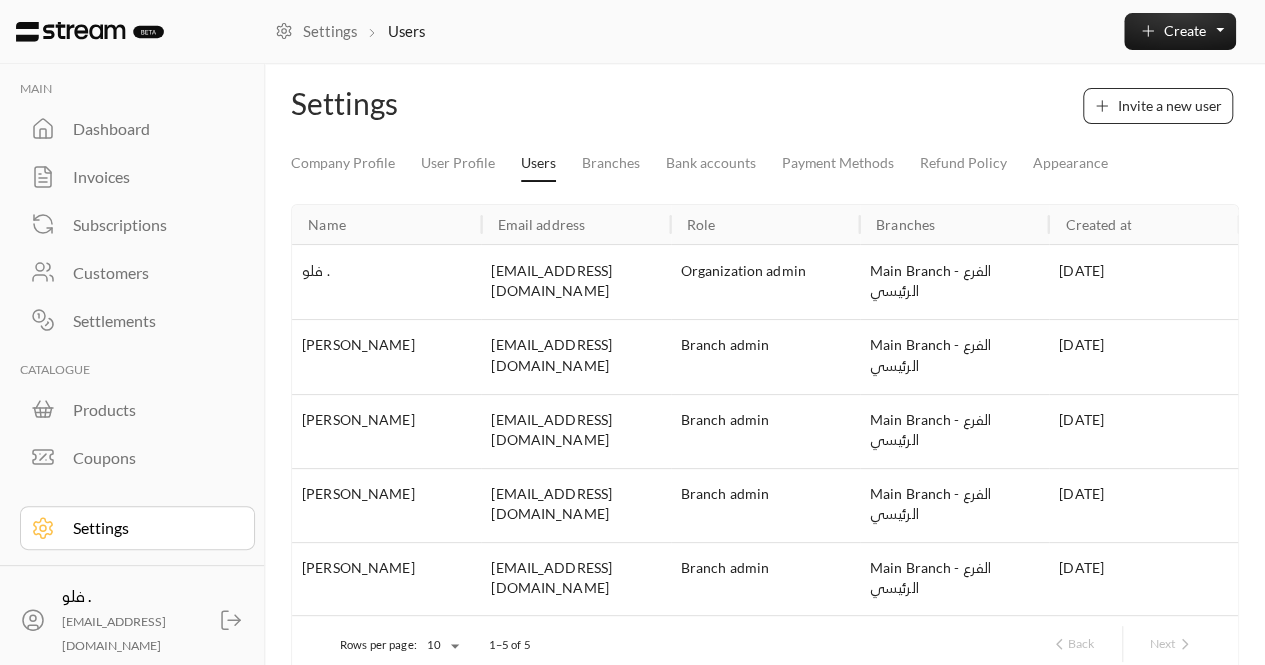 click on "Invite a new user" at bounding box center [1170, 105] 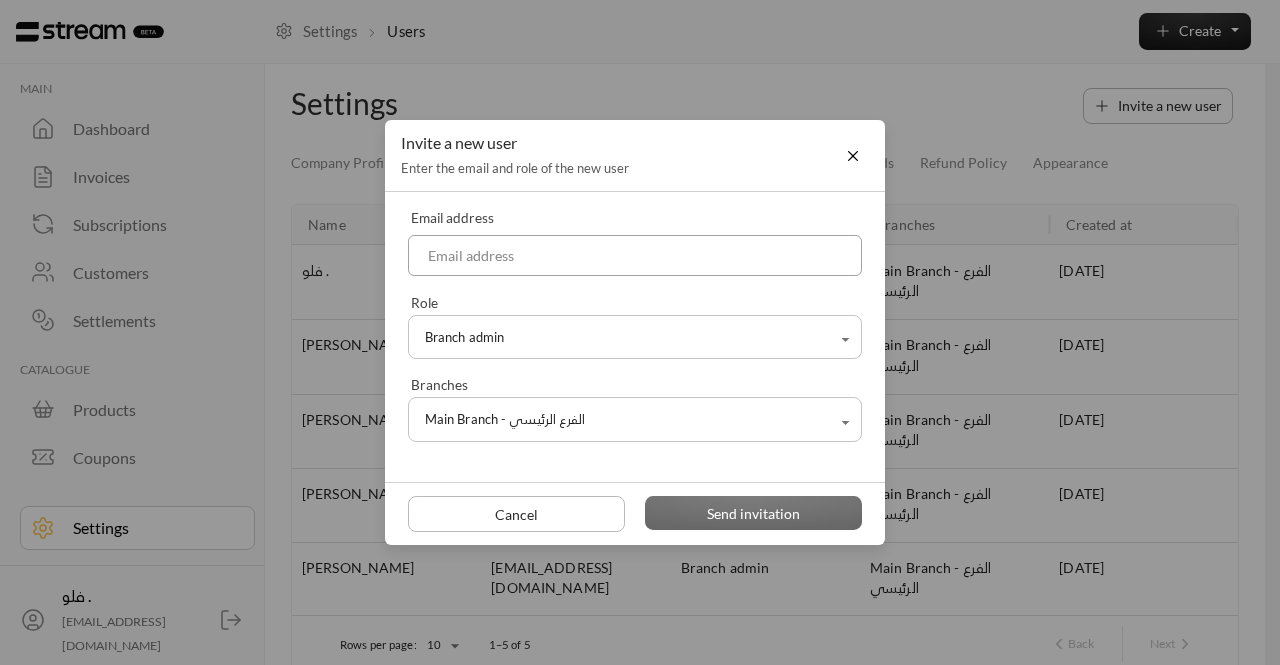 click at bounding box center [635, 255] 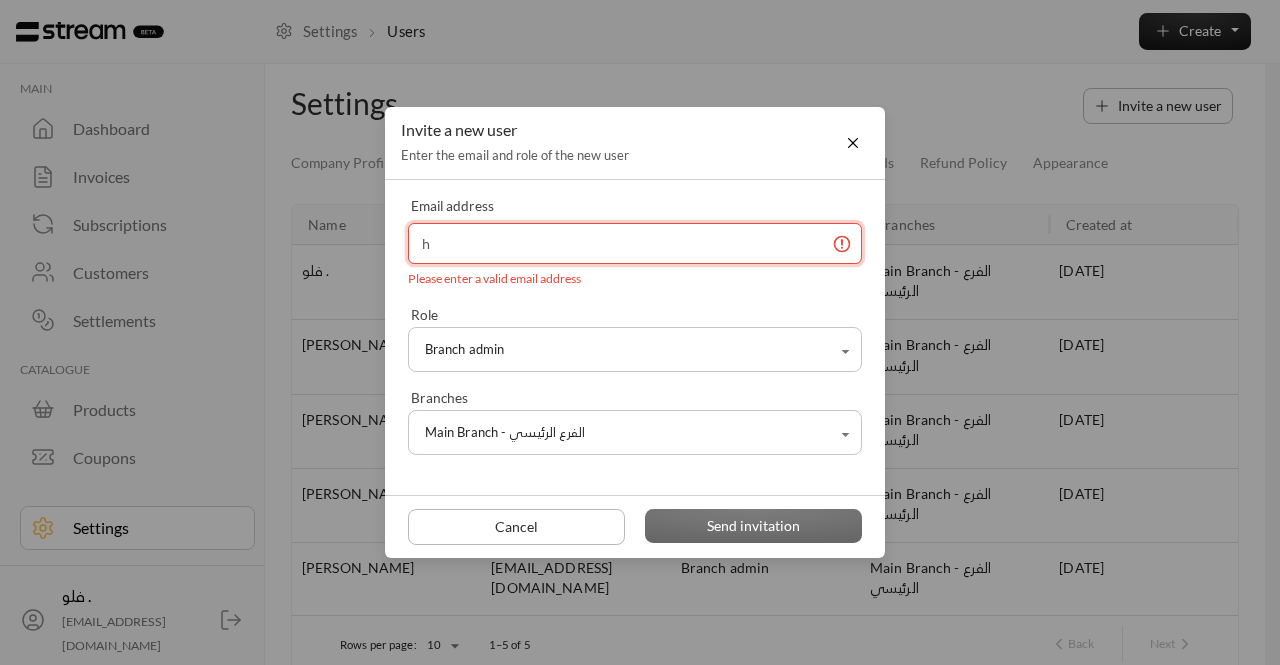 type on "[EMAIL_ADDRESS][DOMAIN_NAME]" 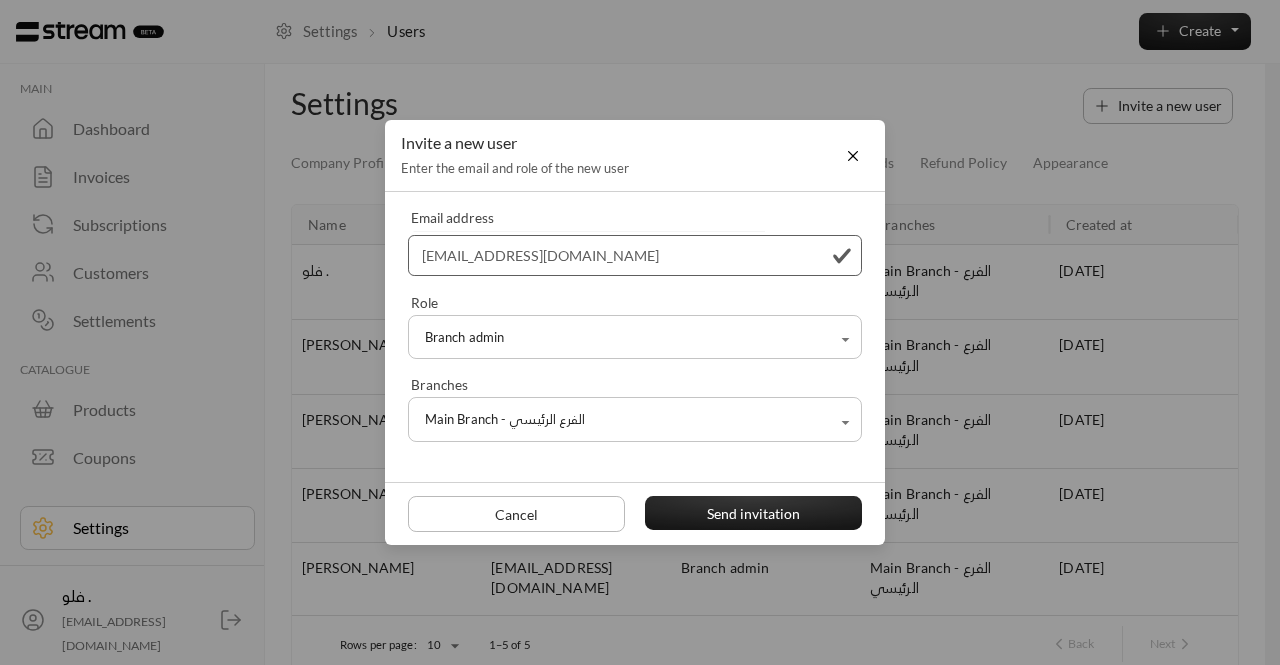 click on "MAIN Dashboard Invoices Subscriptions Customers Settlements CATALOGUE Products Coupons Settings   فلو .     [EMAIL_ADDRESS][DOMAIN_NAME]   MAIN Dashboard Invoices Subscriptions Customers Settlements CATALOGUE Products Coupons Settings   فلو .     [EMAIL_ADDRESS][DOMAIN_NAME]   Settings Users Create   Settings Invite a new user Company Profile User Profile Users Branches Bank accounts Payment Methods Refund Policy Appearance Name Email address Role Branches Created at [GEOGRAPHIC_DATA] . [EMAIL_ADDRESS][DOMAIN_NAME] Organization admin Main Branch - الفرع الرئيسي   [DATE] [PERSON_NAME] [PERSON_NAME][EMAIL_ADDRESS][DOMAIN_NAME] Branch admin Main Branch - الفرع الرئيسي   [DATE] [PERSON_NAME] [EMAIL_ADDRESS][DOMAIN_NAME] Branch admin Main Branch - الفرع الرئيسي   [DATE] [PERSON_NAME] [EMAIL_ADDRESS][DOMAIN_NAME] Branch admin Main Branch - الفرع الرئيسي   [DATE] [PERSON_NAME] [PERSON_NAME][EMAIL_ADDRESS][DOMAIN_NAME] Branch admin Main Branch - الفرع الرئيسي   [DATE] Rows per page: 10 ** 1–5 of 5 Back Next" at bounding box center [640, 332] 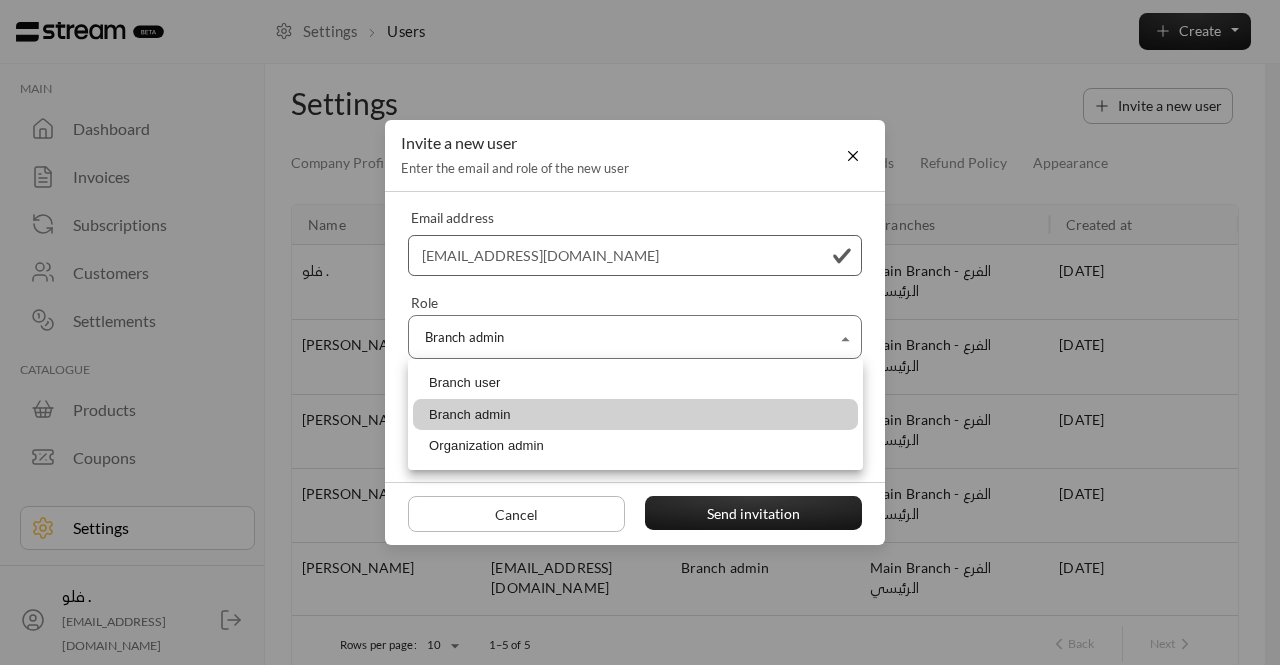 click on "Branch admin" at bounding box center (635, 415) 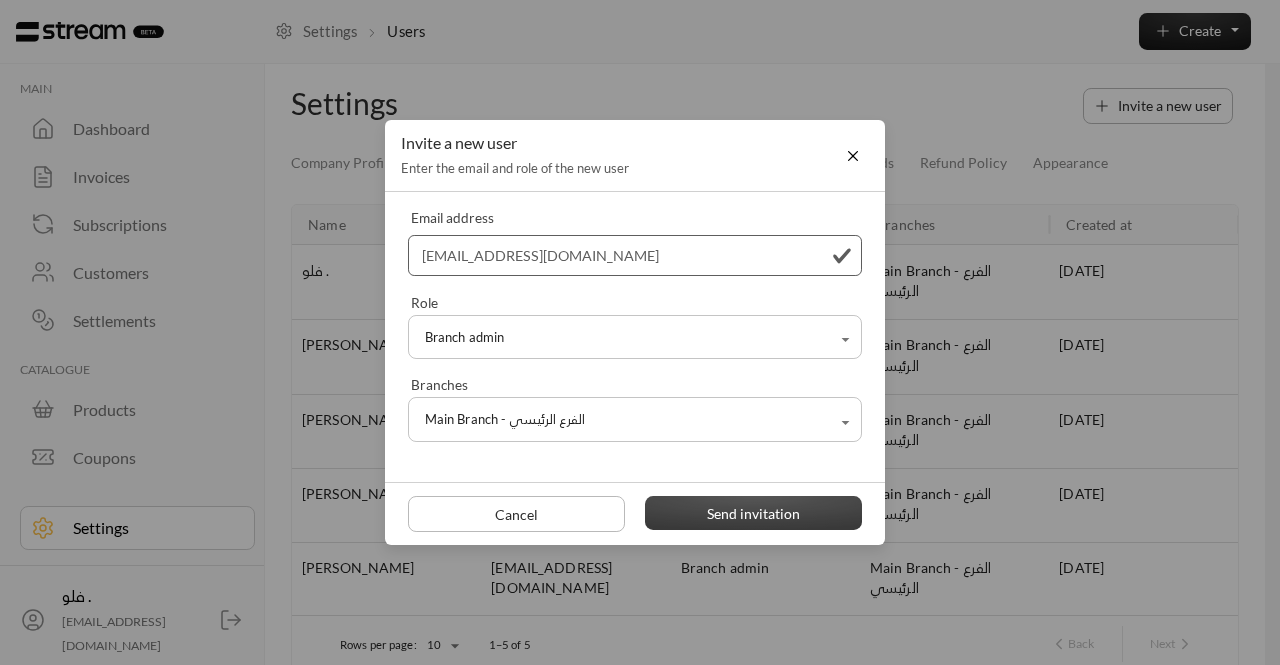 click on "Send invitation" at bounding box center [754, 513] 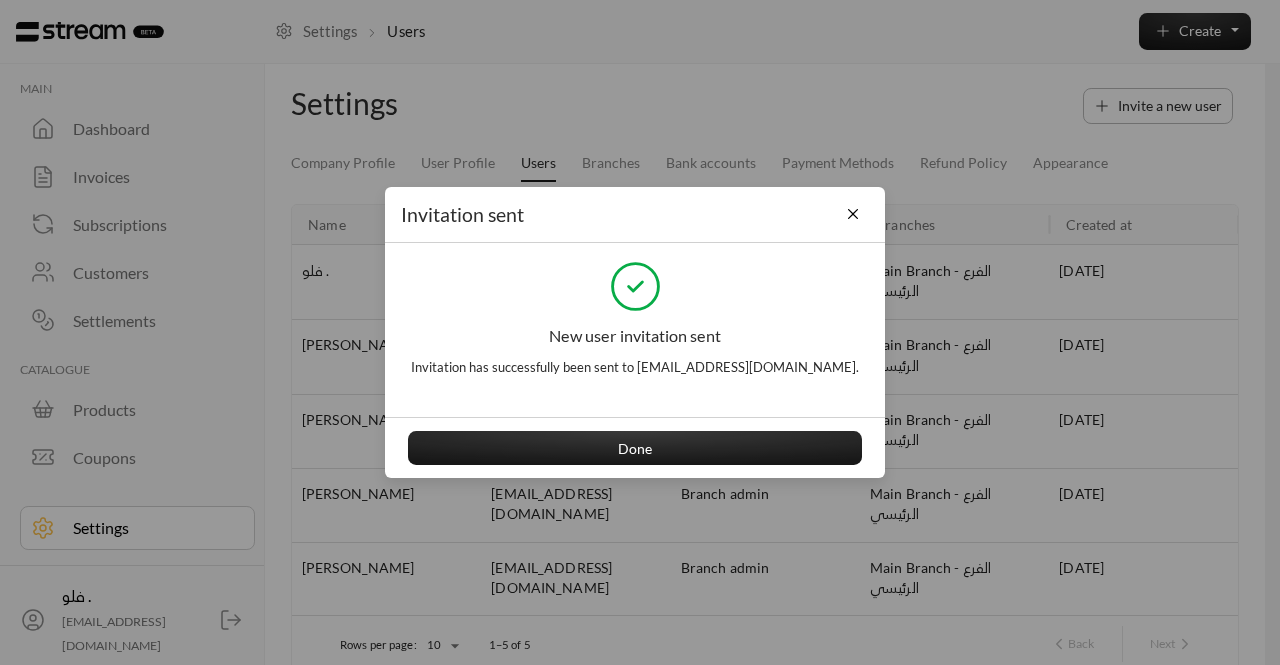 click on "Invitation sent New user invitation sent Invitation has successfully been sent to [EMAIL_ADDRESS][DOMAIN_NAME]. Done" at bounding box center (640, 332) 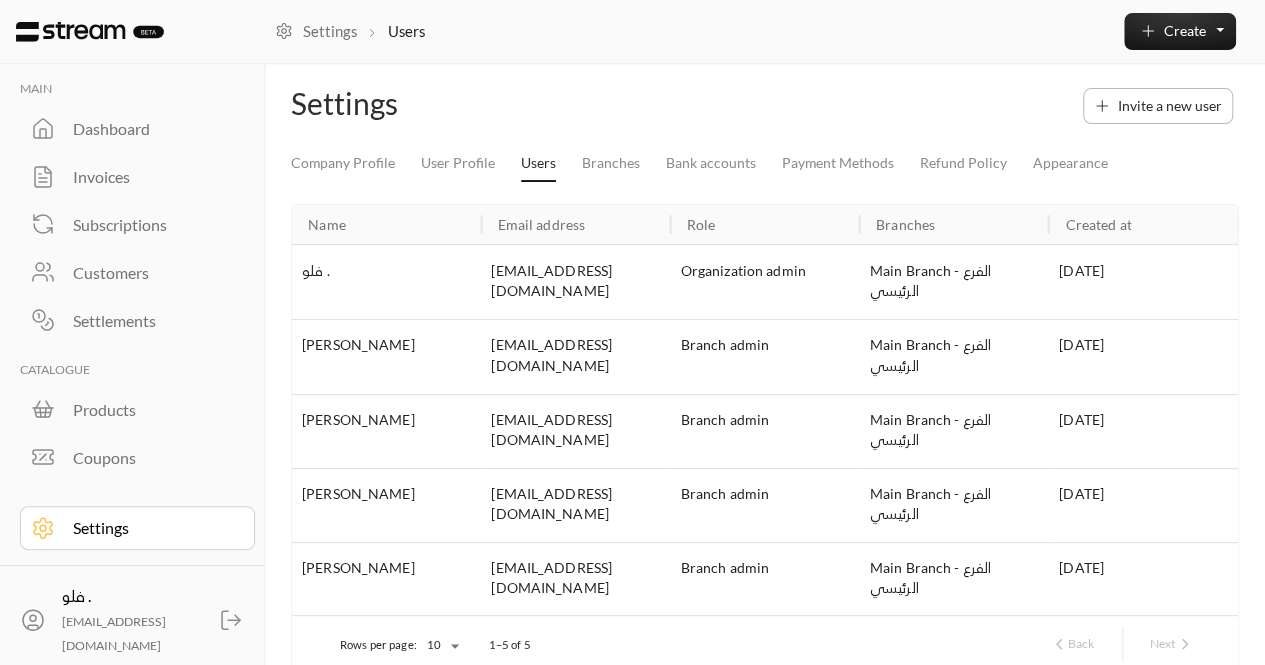 click on "Invoices" at bounding box center (150, 177) 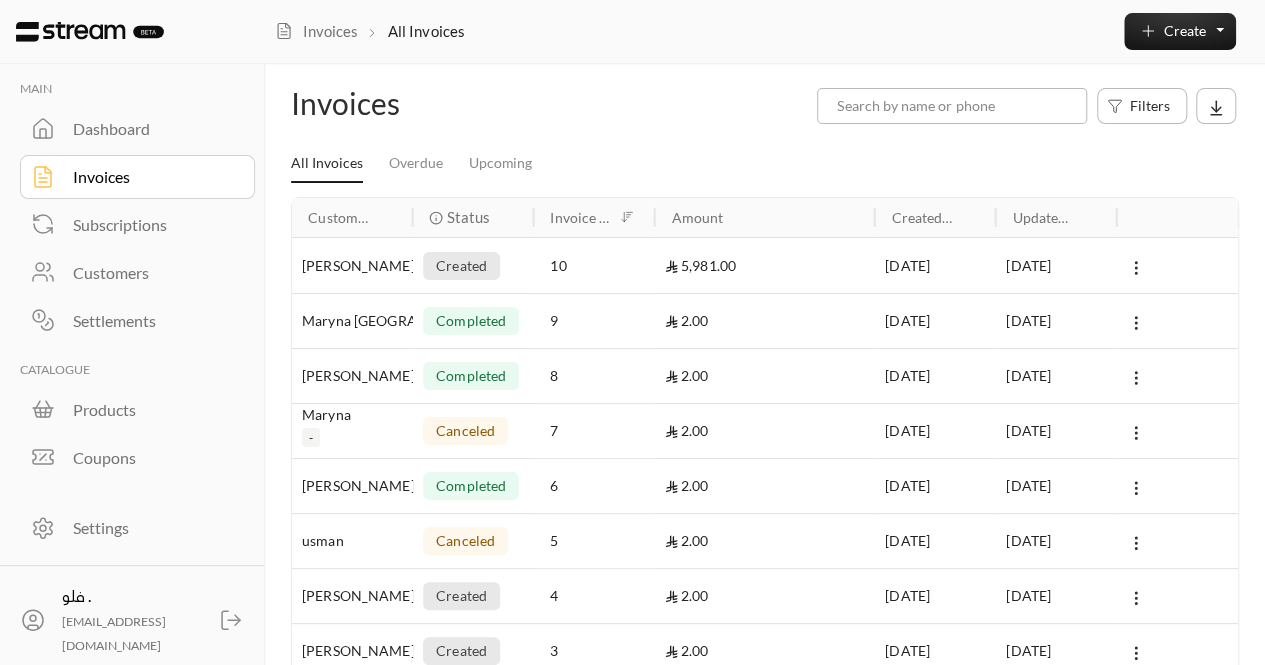 click on "Dashboard" at bounding box center (150, 129) 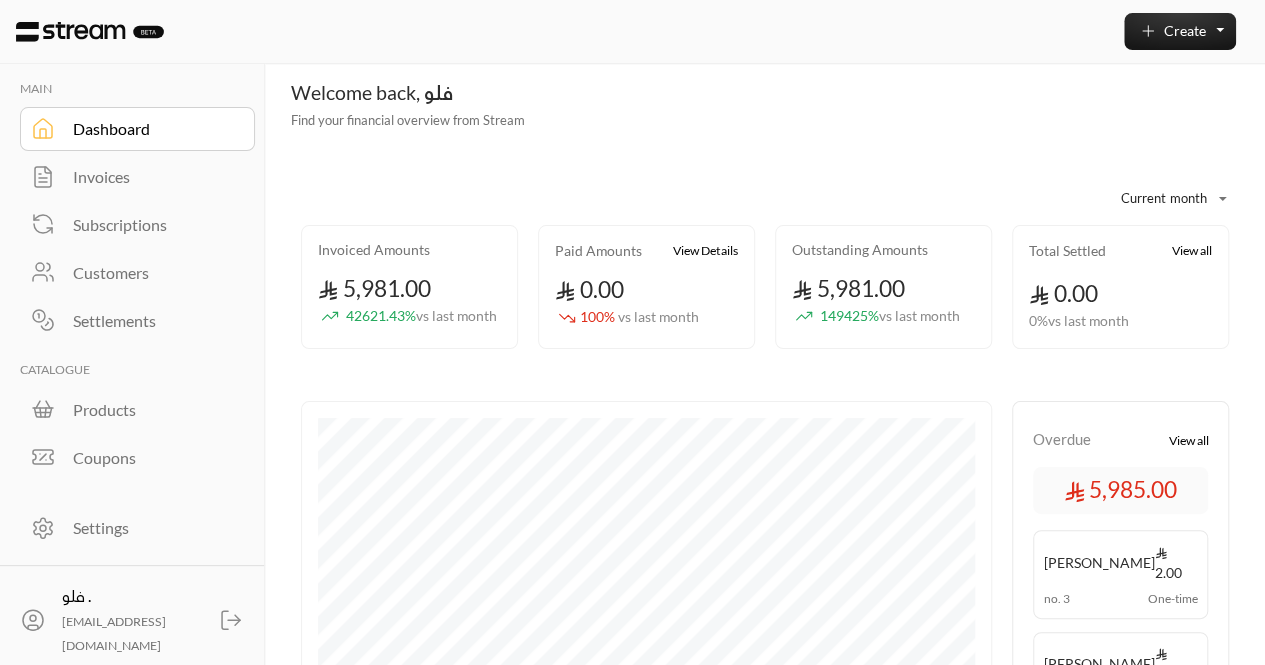 click on "0.00 100 %   vs last month" at bounding box center [646, 300] 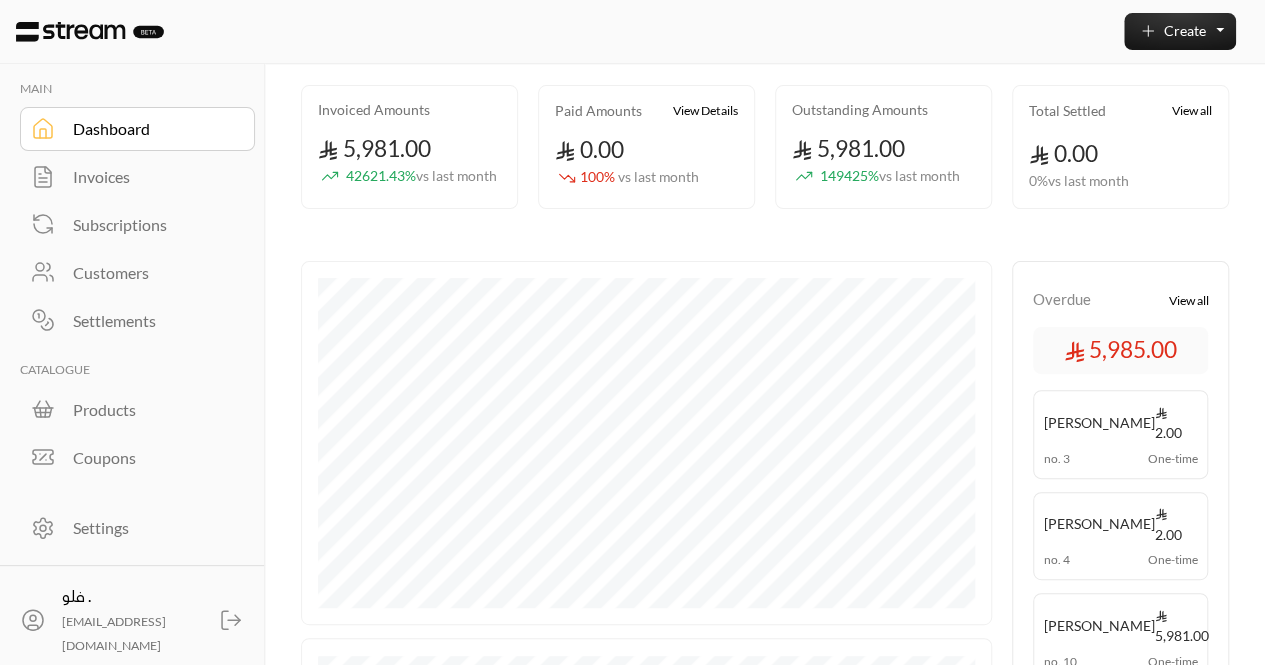 click on "Settlements" at bounding box center (150, 321) 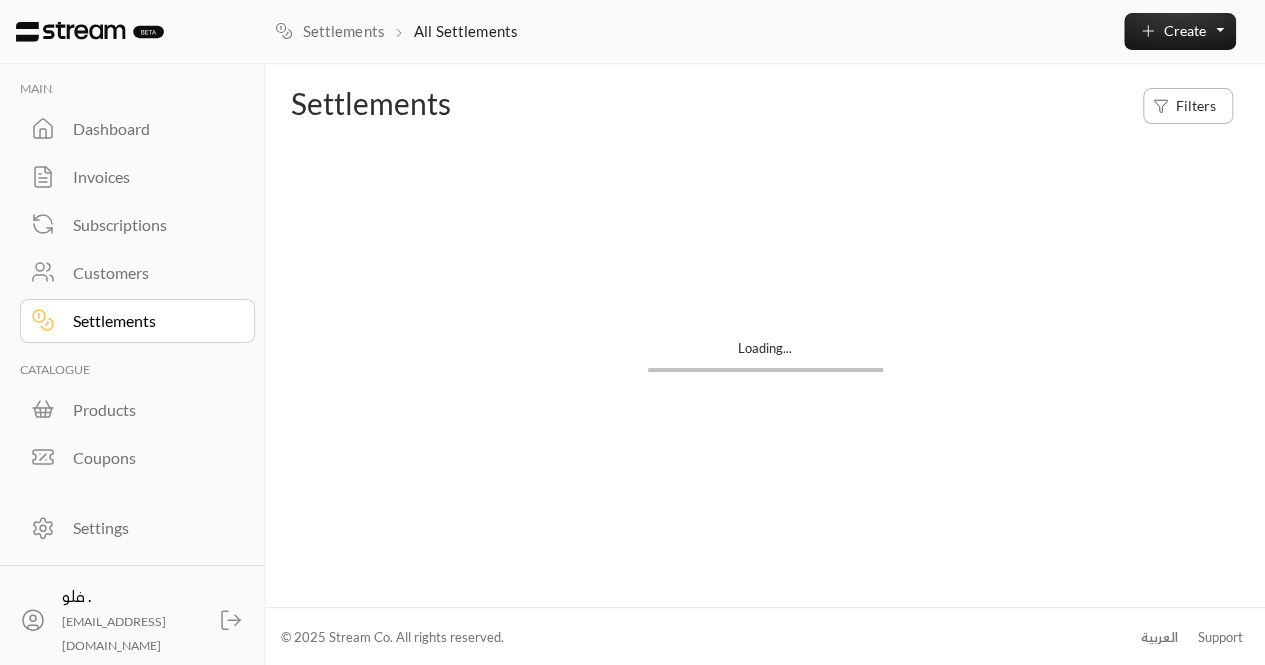 scroll, scrollTop: 0, scrollLeft: 0, axis: both 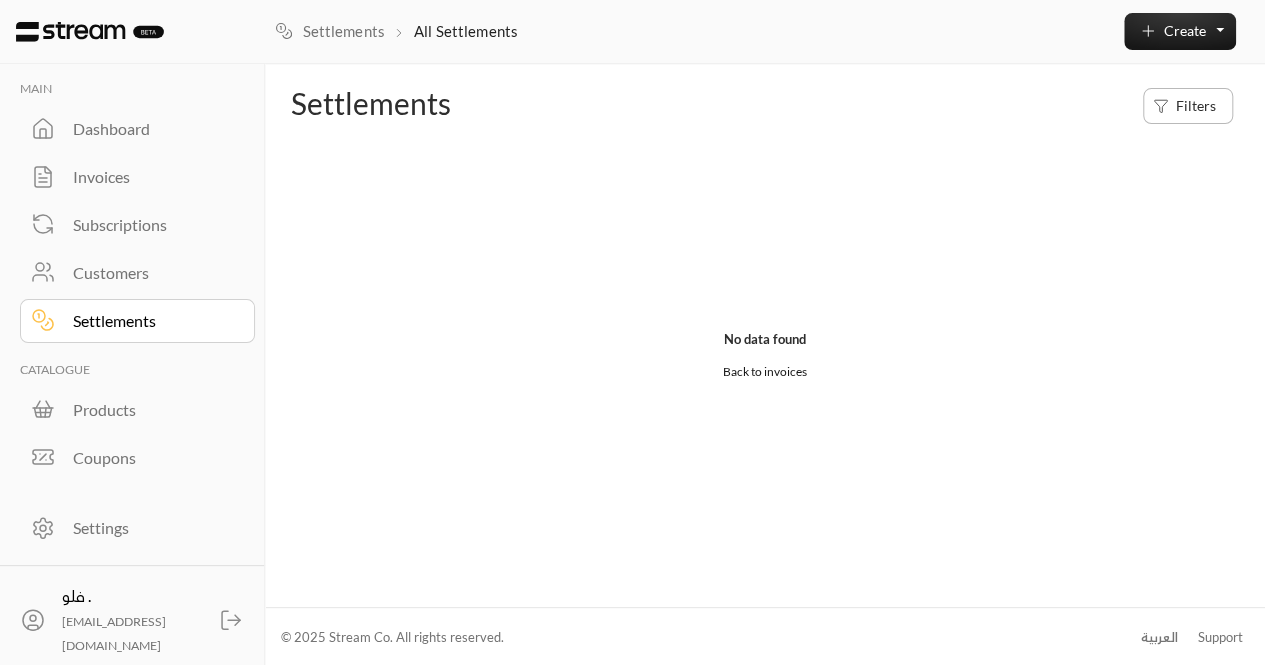 click on "Dashboard" at bounding box center (150, 129) 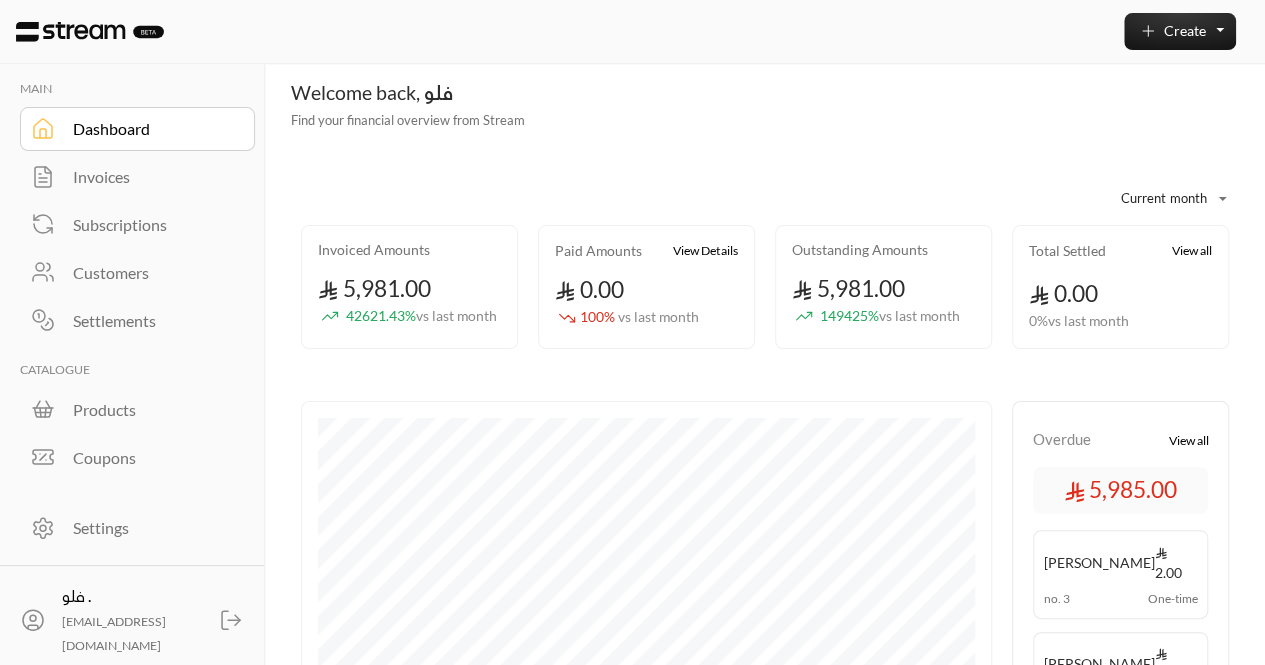 click on "Invoices" at bounding box center (150, 177) 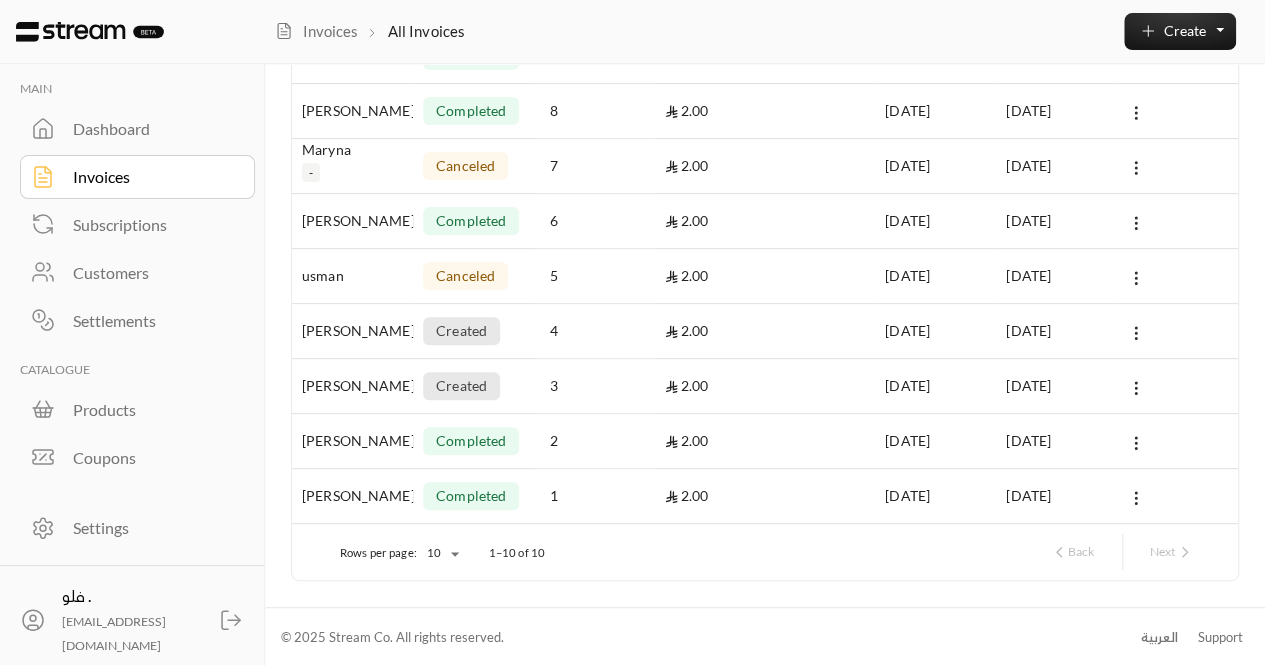 scroll, scrollTop: 0, scrollLeft: 0, axis: both 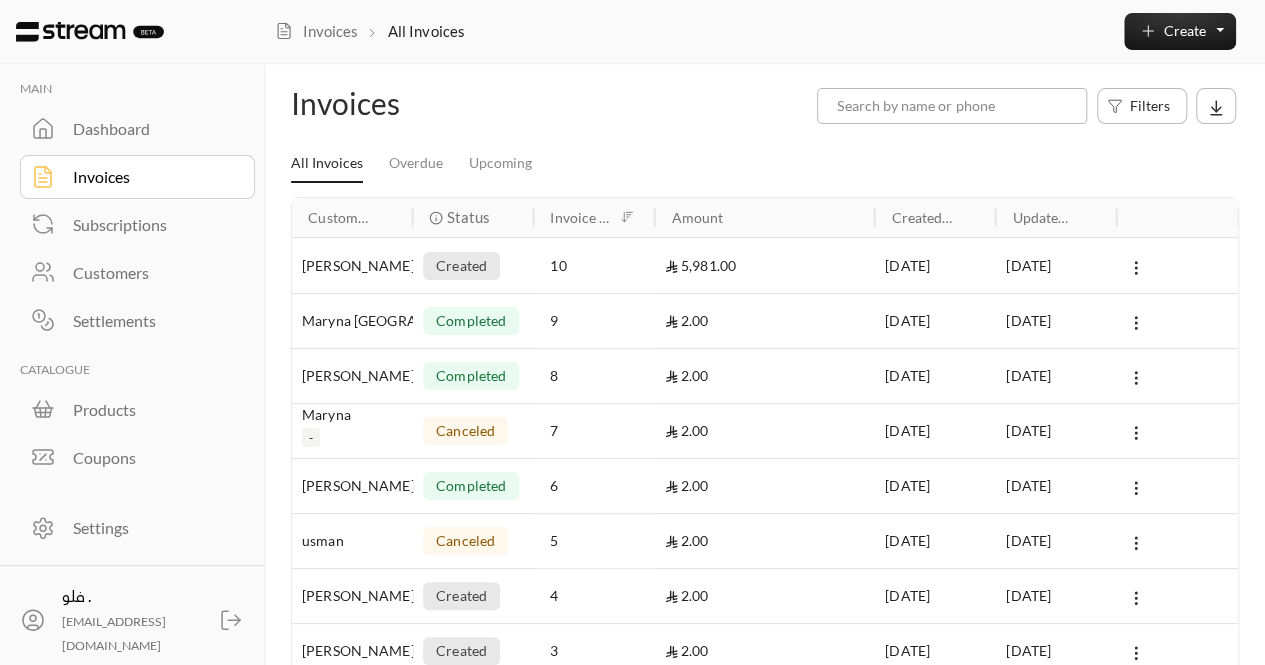 click on "Dashboard" at bounding box center [150, 129] 